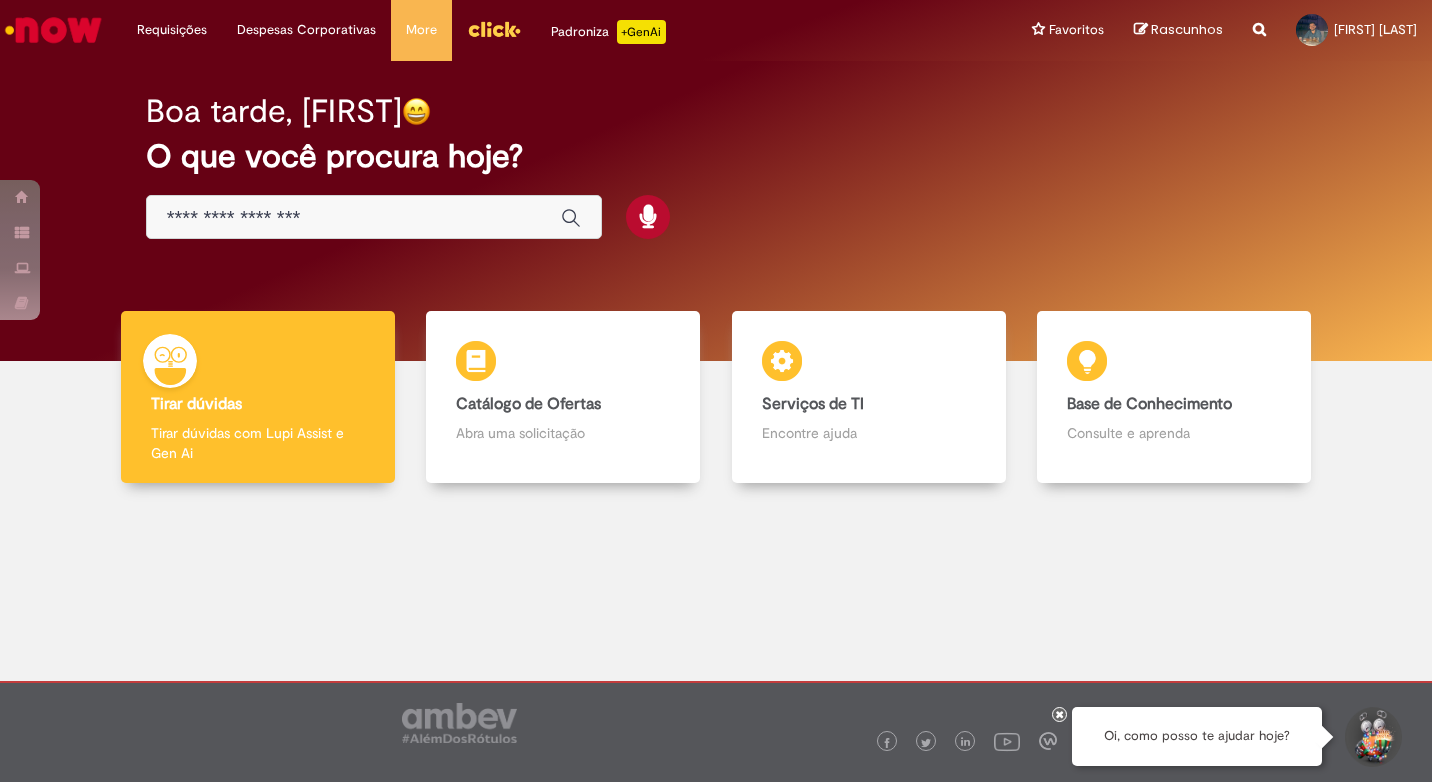 scroll, scrollTop: 0, scrollLeft: 0, axis: both 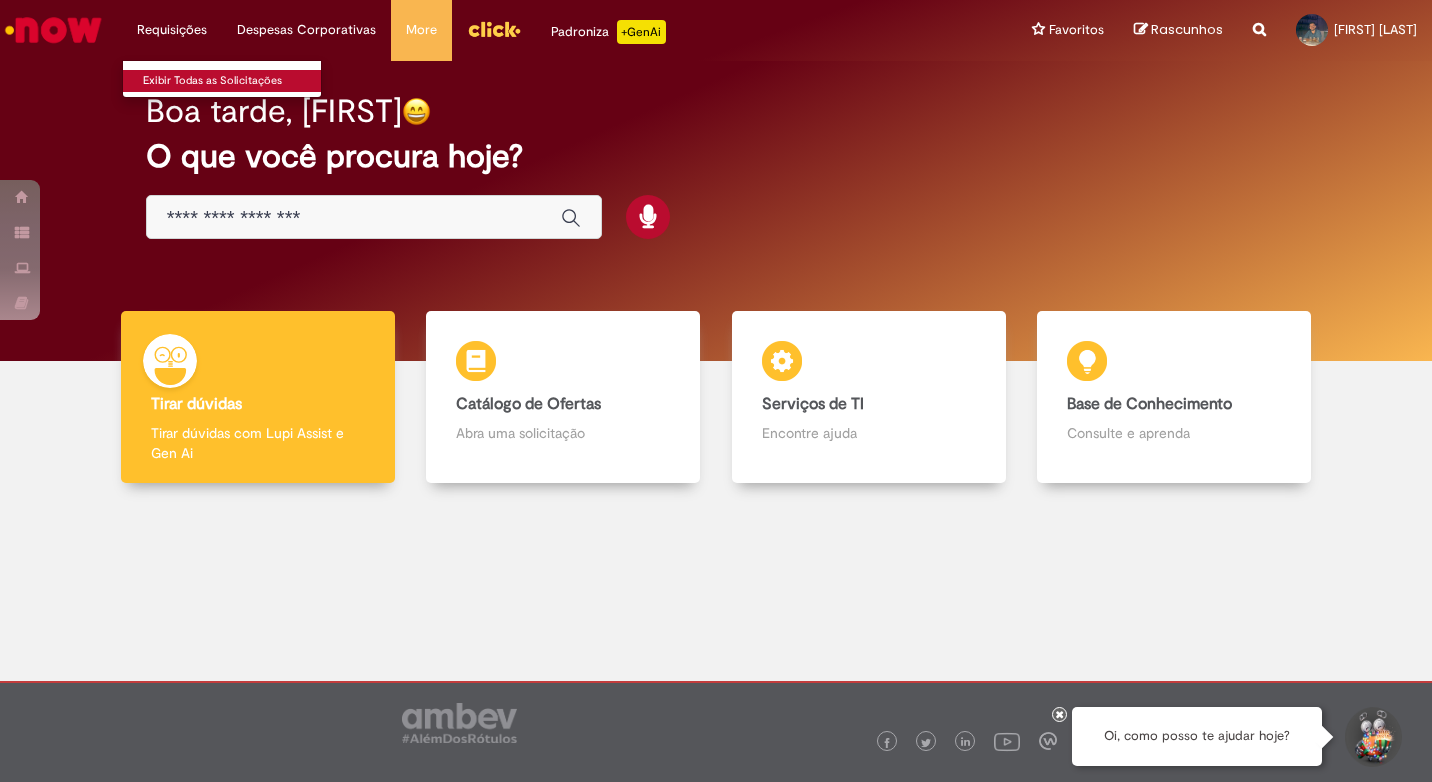 click on "Exibir Todas as Solicitações" at bounding box center (233, 81) 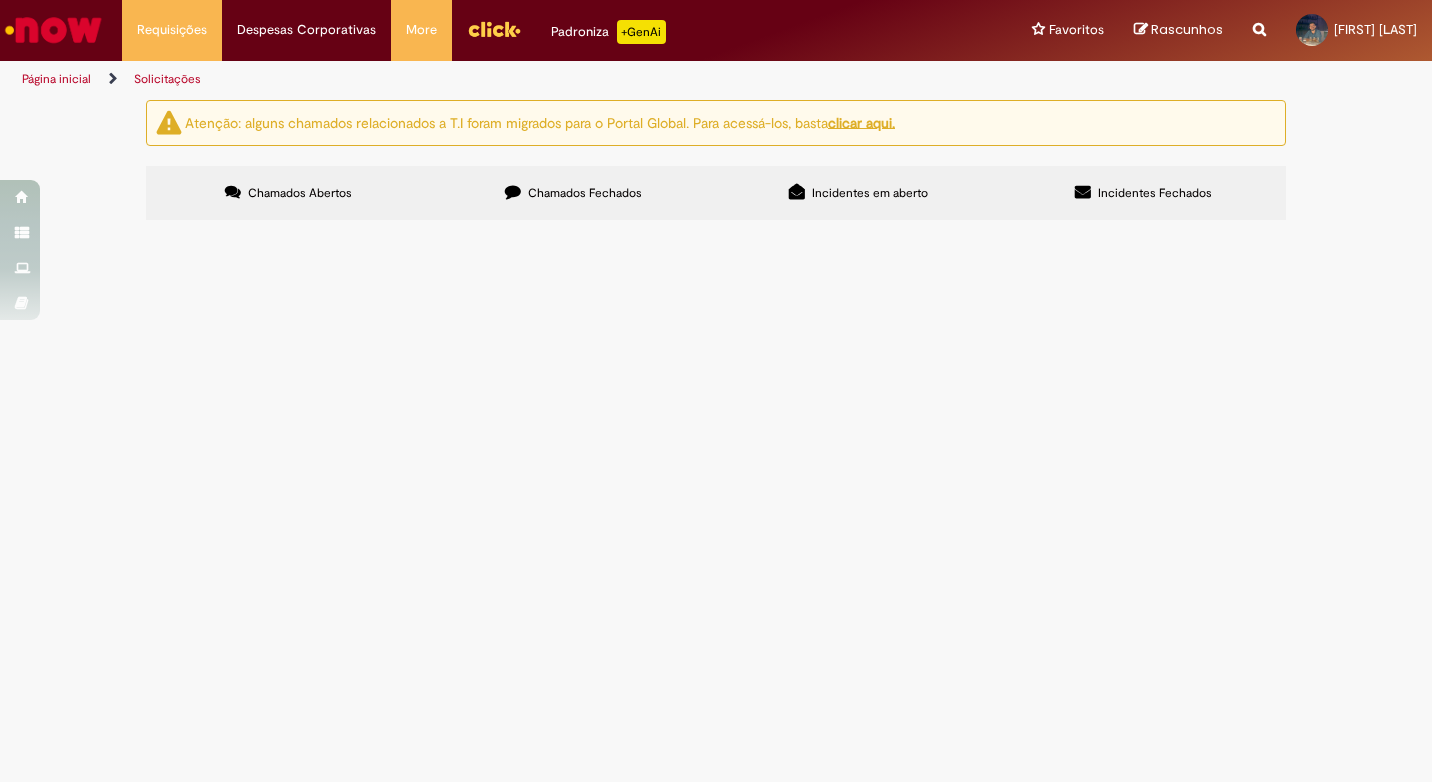 click on "Chamados Fechados" at bounding box center [585, 193] 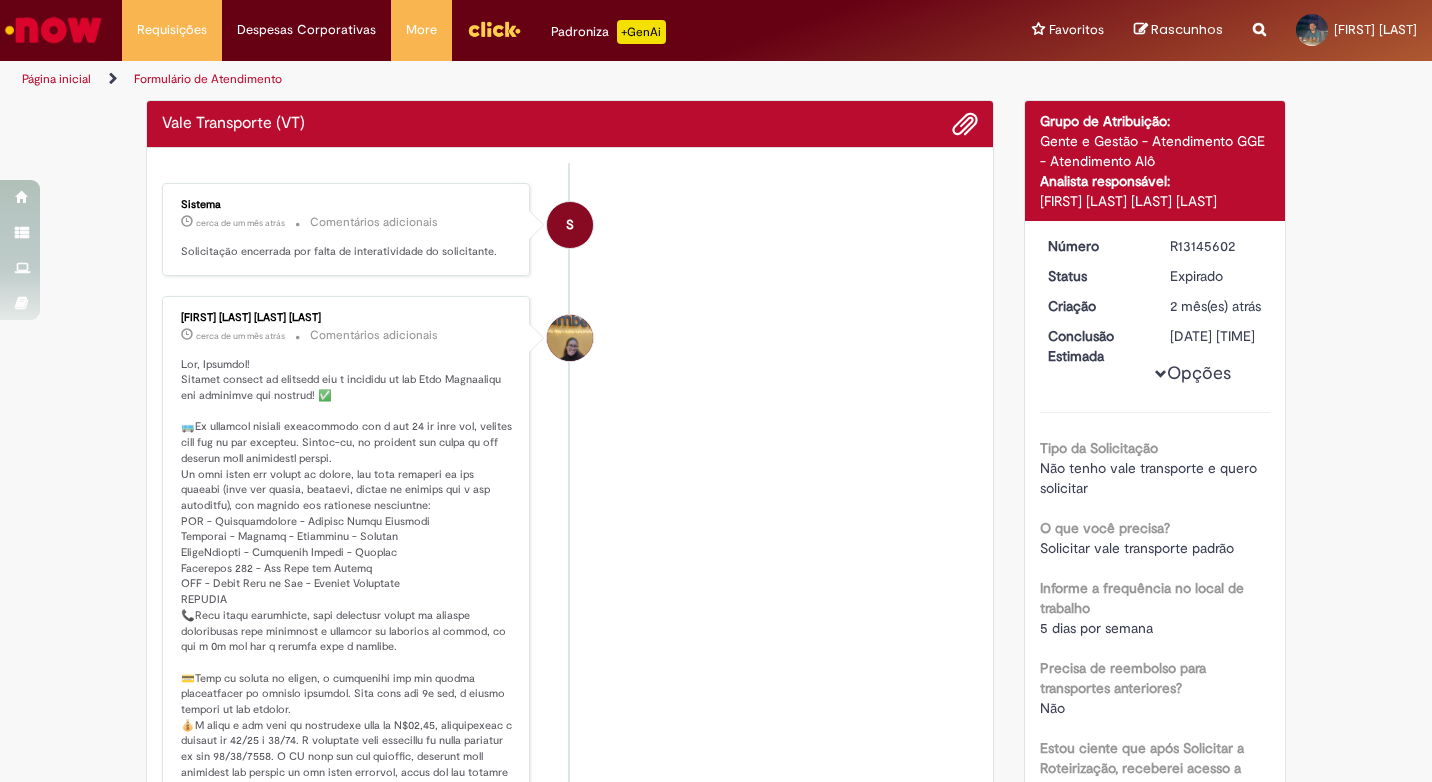click at bounding box center [347, 616] 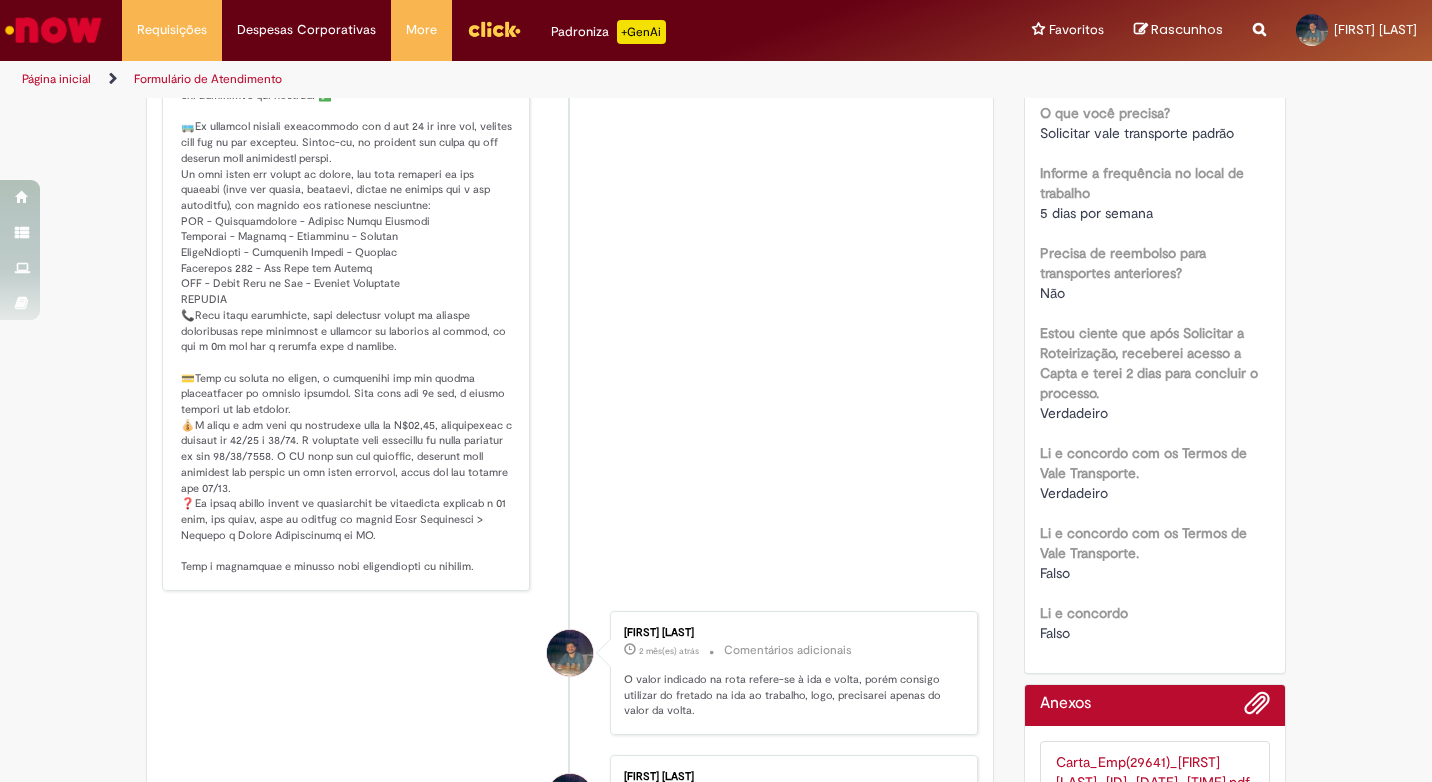 scroll, scrollTop: 315, scrollLeft: 0, axis: vertical 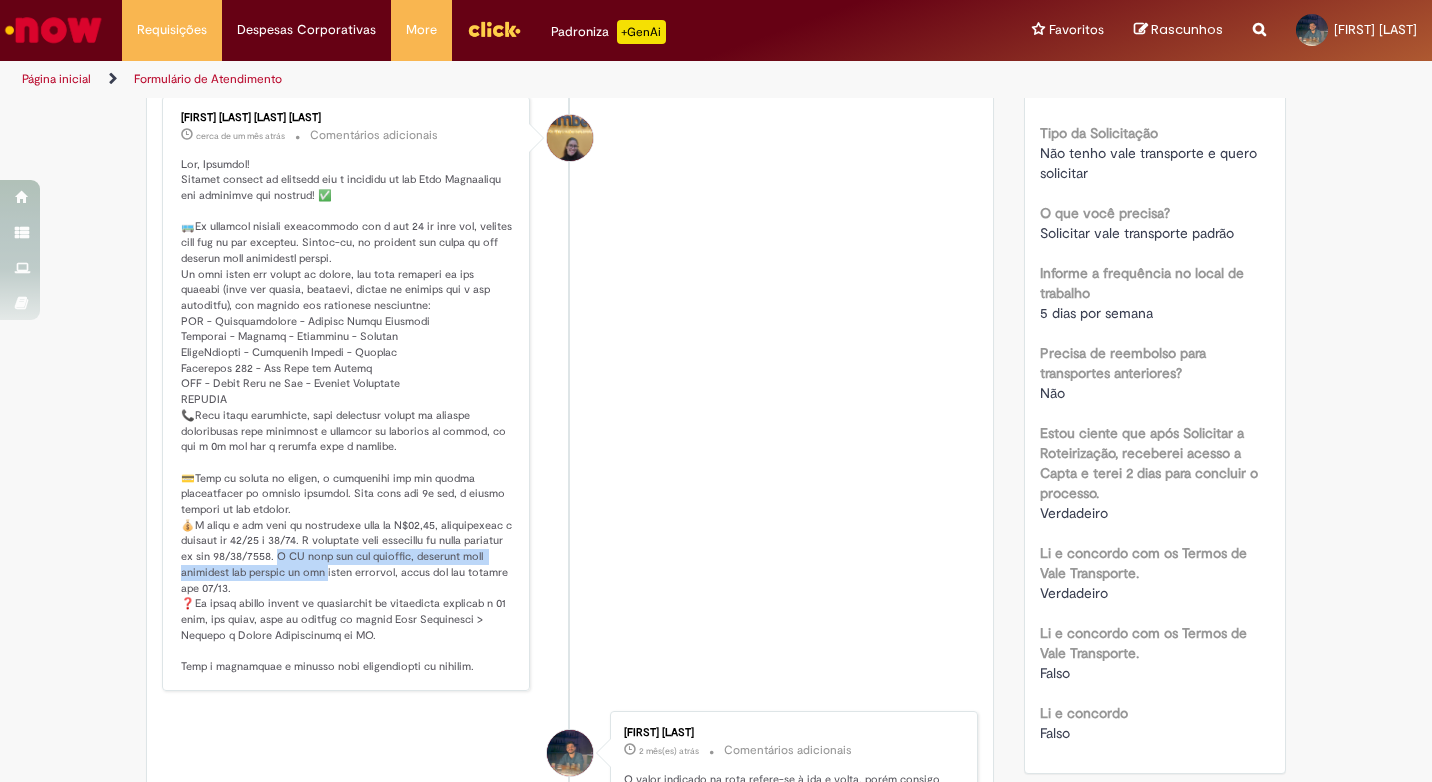 drag, startPoint x: 314, startPoint y: 555, endPoint x: 358, endPoint y: 569, distance: 46.173584 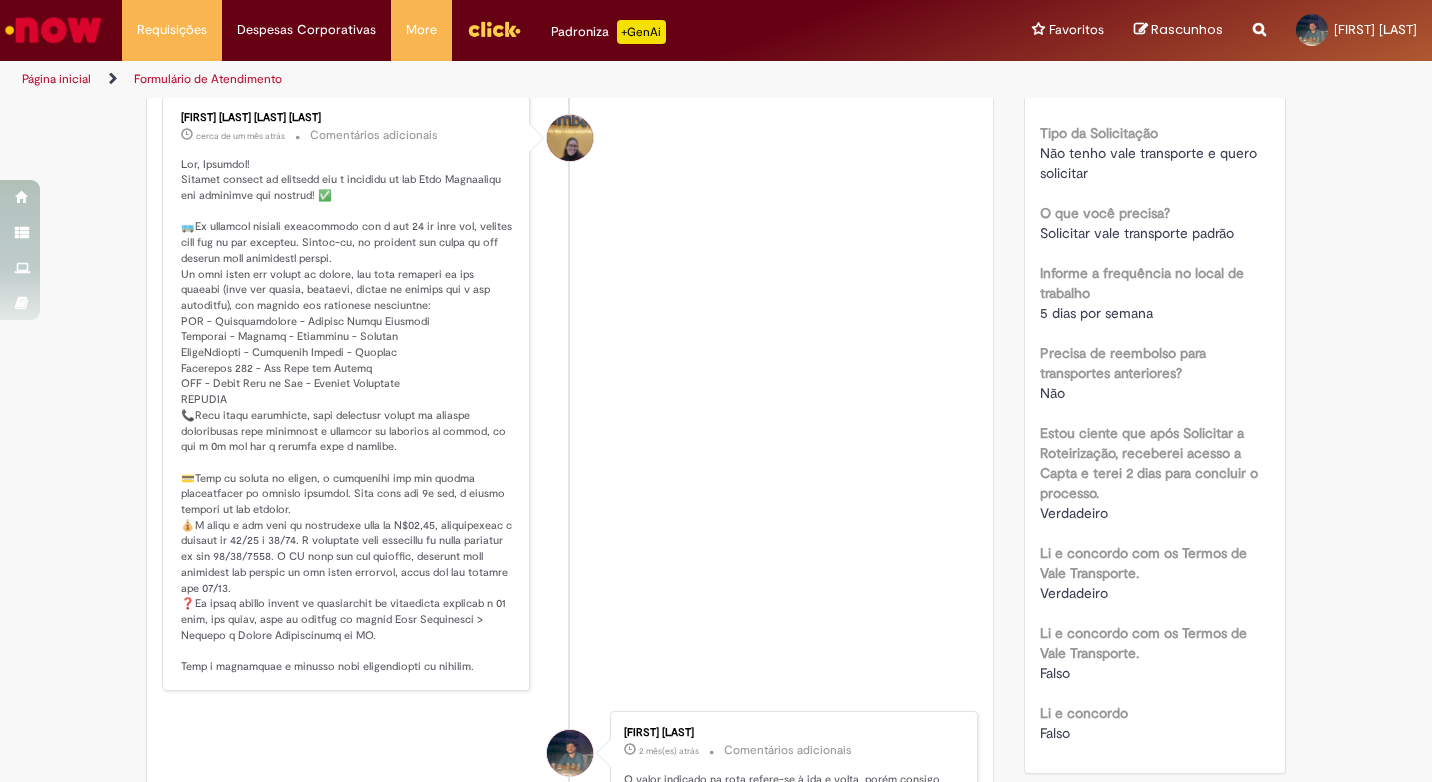 drag, startPoint x: 358, startPoint y: 569, endPoint x: 394, endPoint y: 579, distance: 37.363083 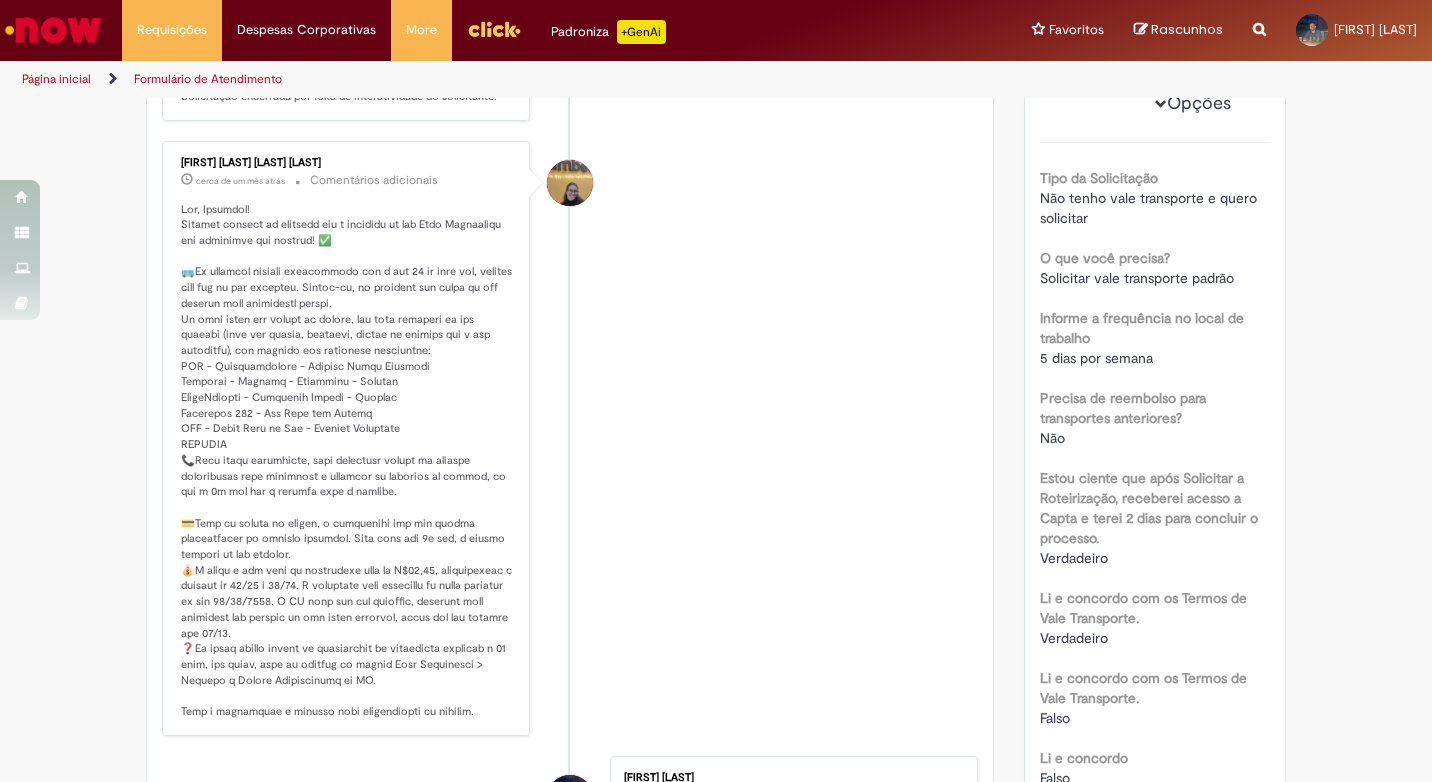 scroll, scrollTop: 0, scrollLeft: 0, axis: both 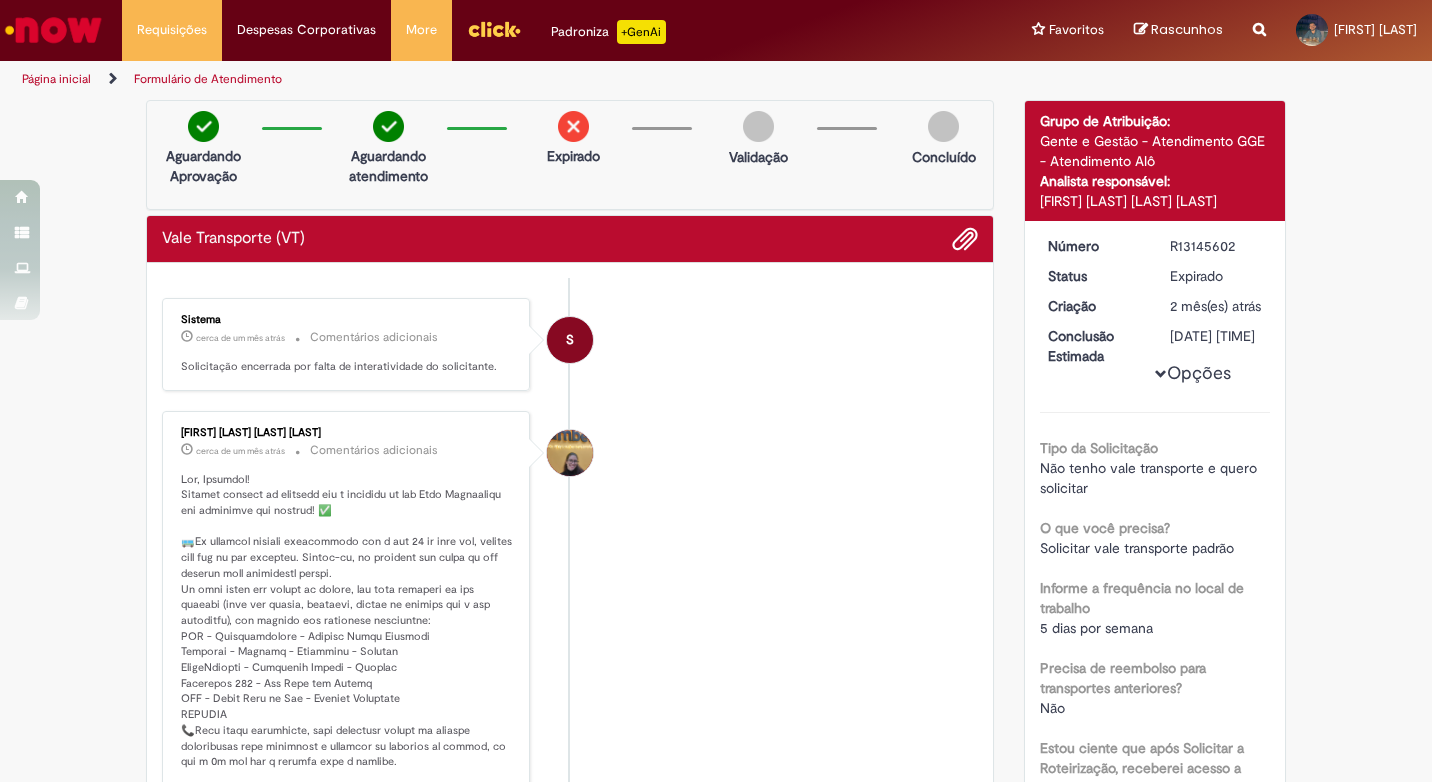 click on "[FIRST] [LAST] [LAST] [LAST]" at bounding box center [347, 433] 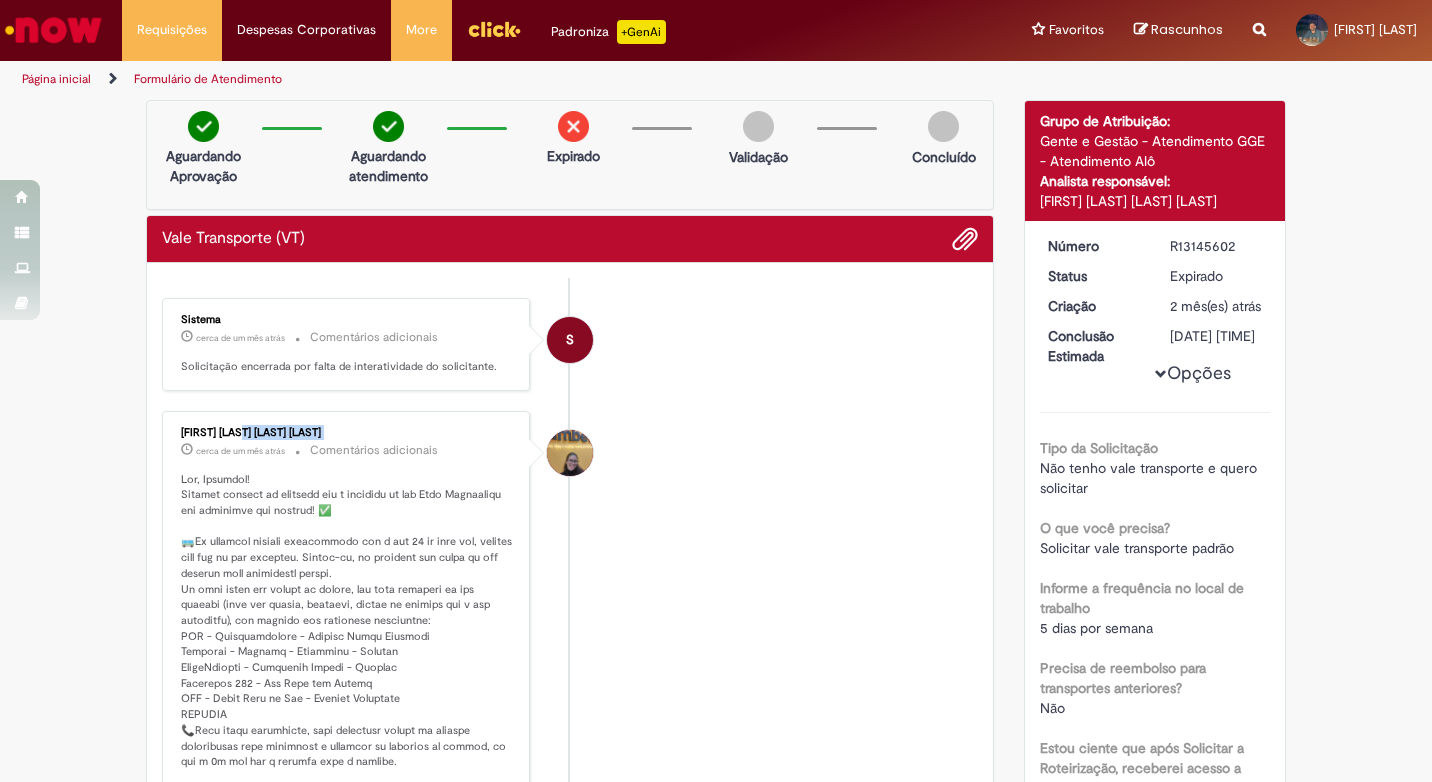 click on "[FIRST] [LAST] [LAST] [LAST]" at bounding box center [347, 433] 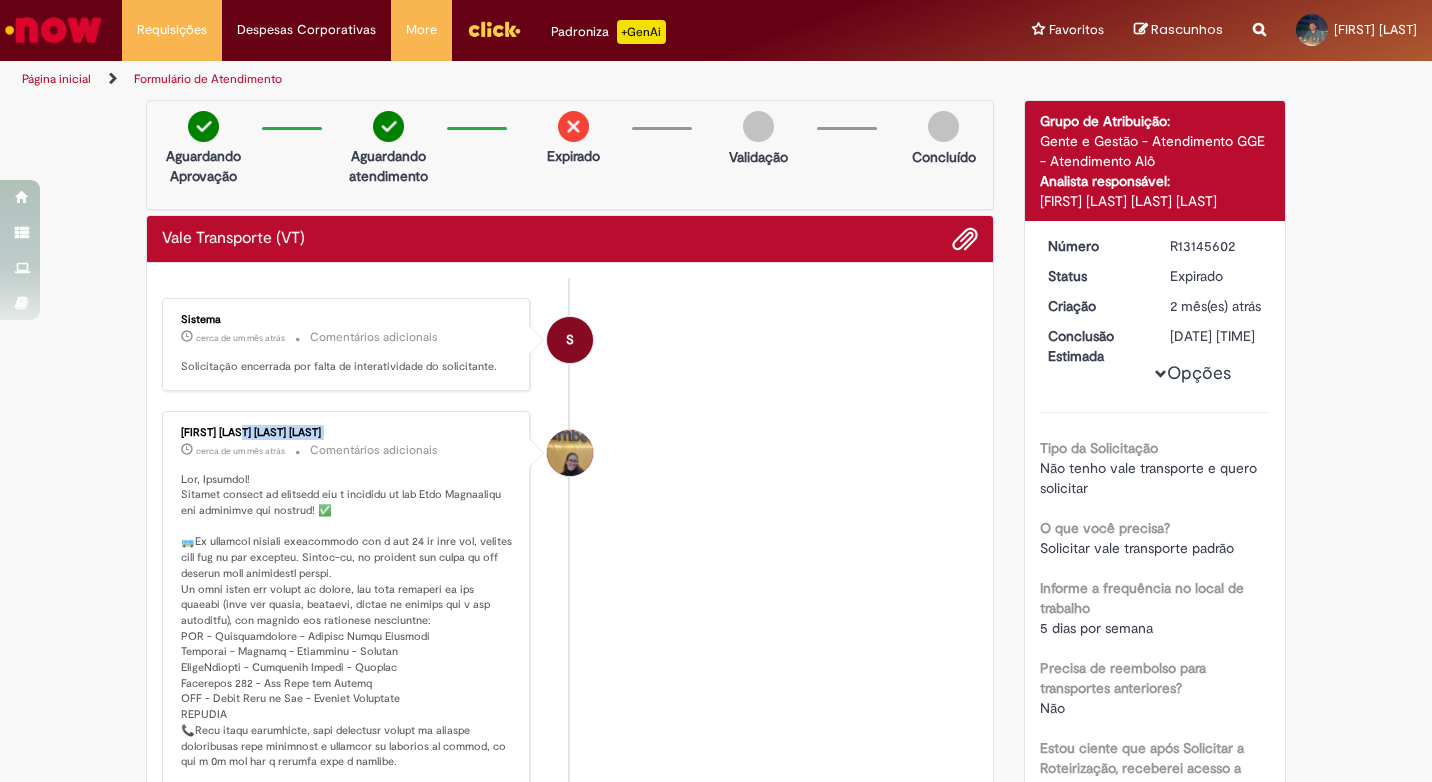 copy on "[FIRST] [LAST] [LAST] [LAST]" 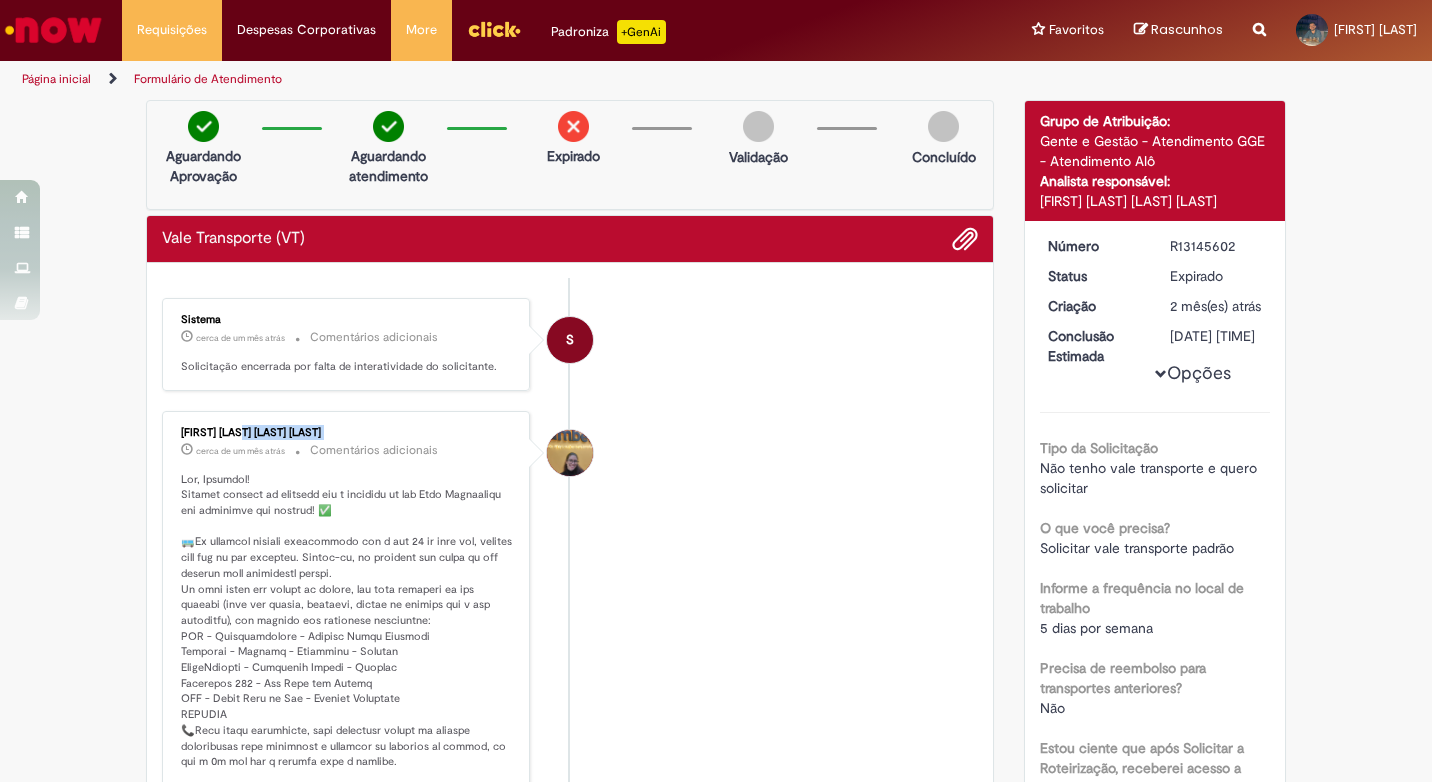 scroll, scrollTop: 100, scrollLeft: 0, axis: vertical 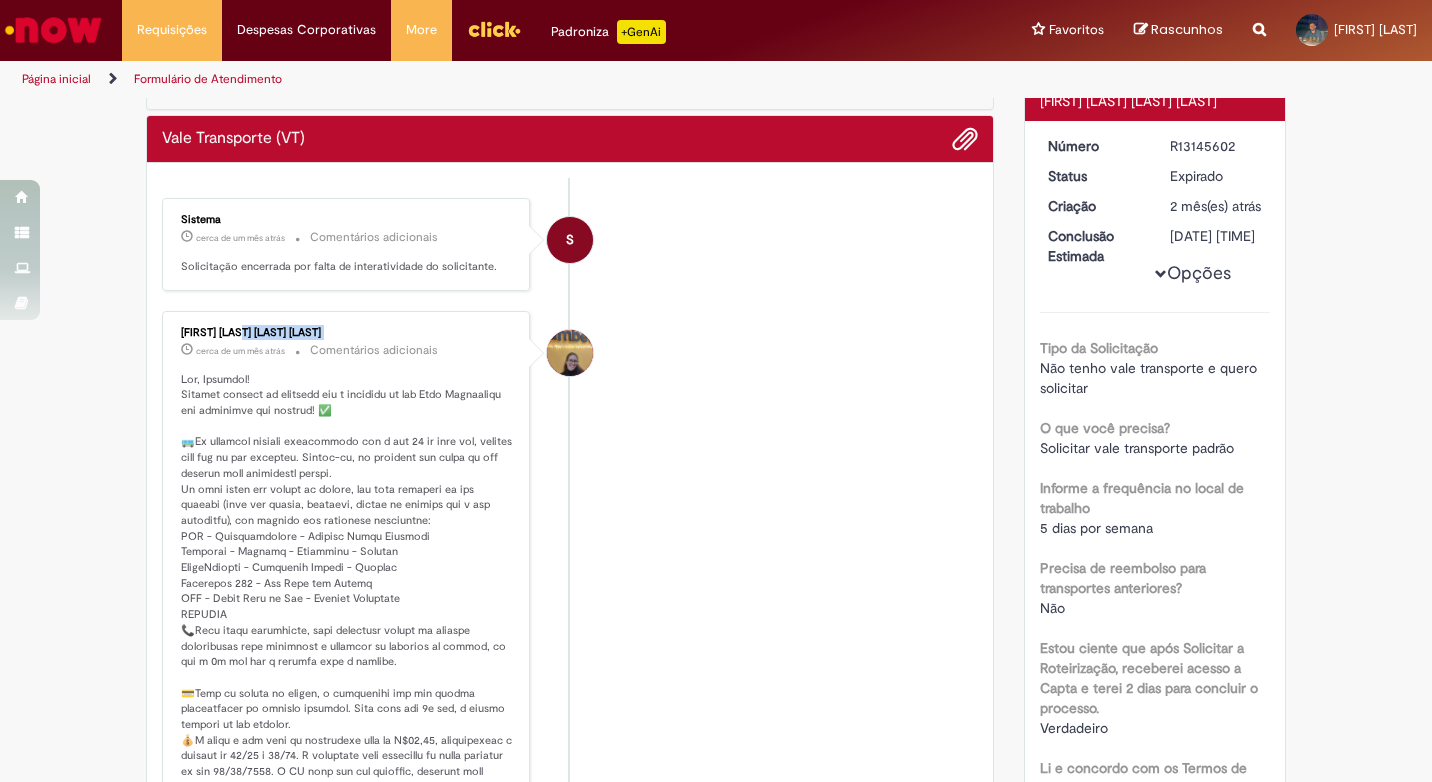 click at bounding box center (347, 631) 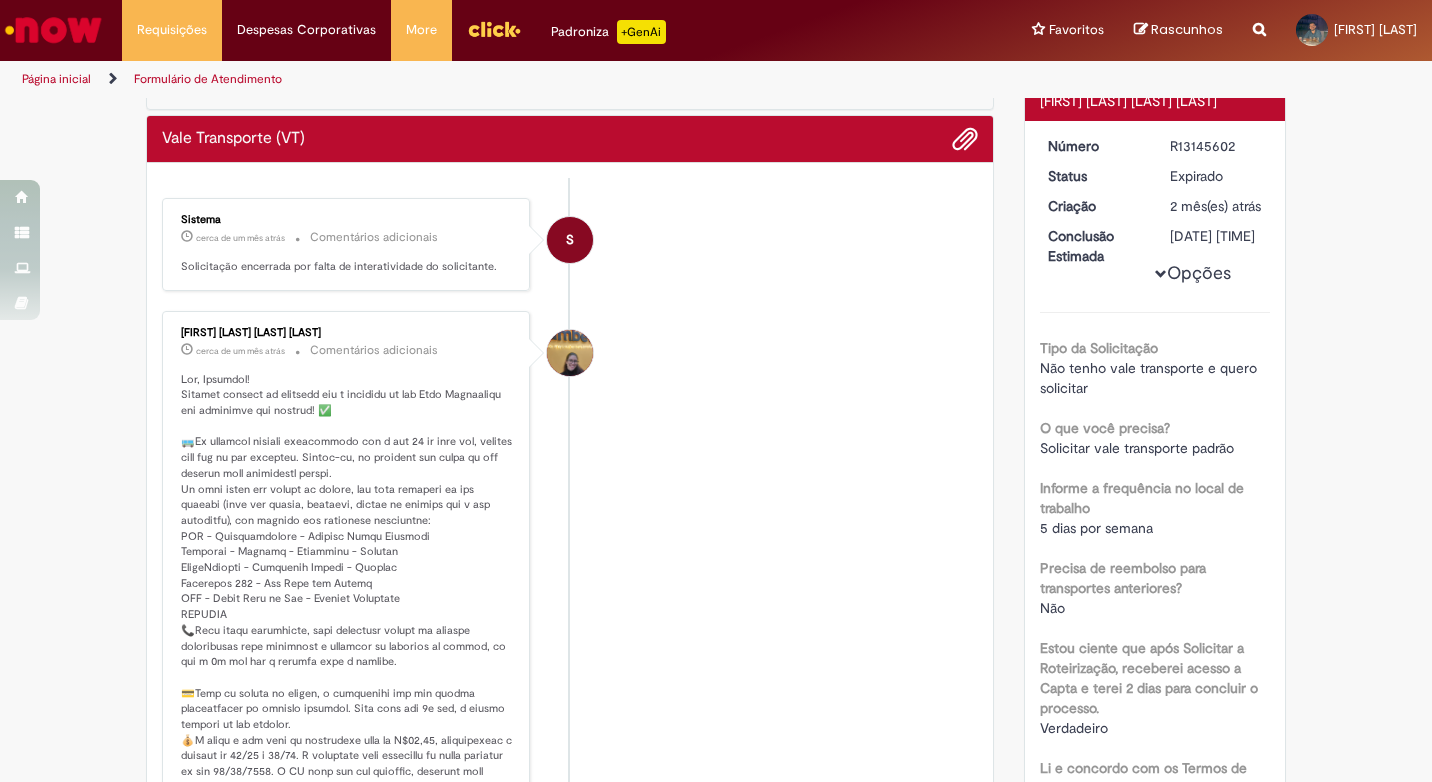 click at bounding box center (347, 631) 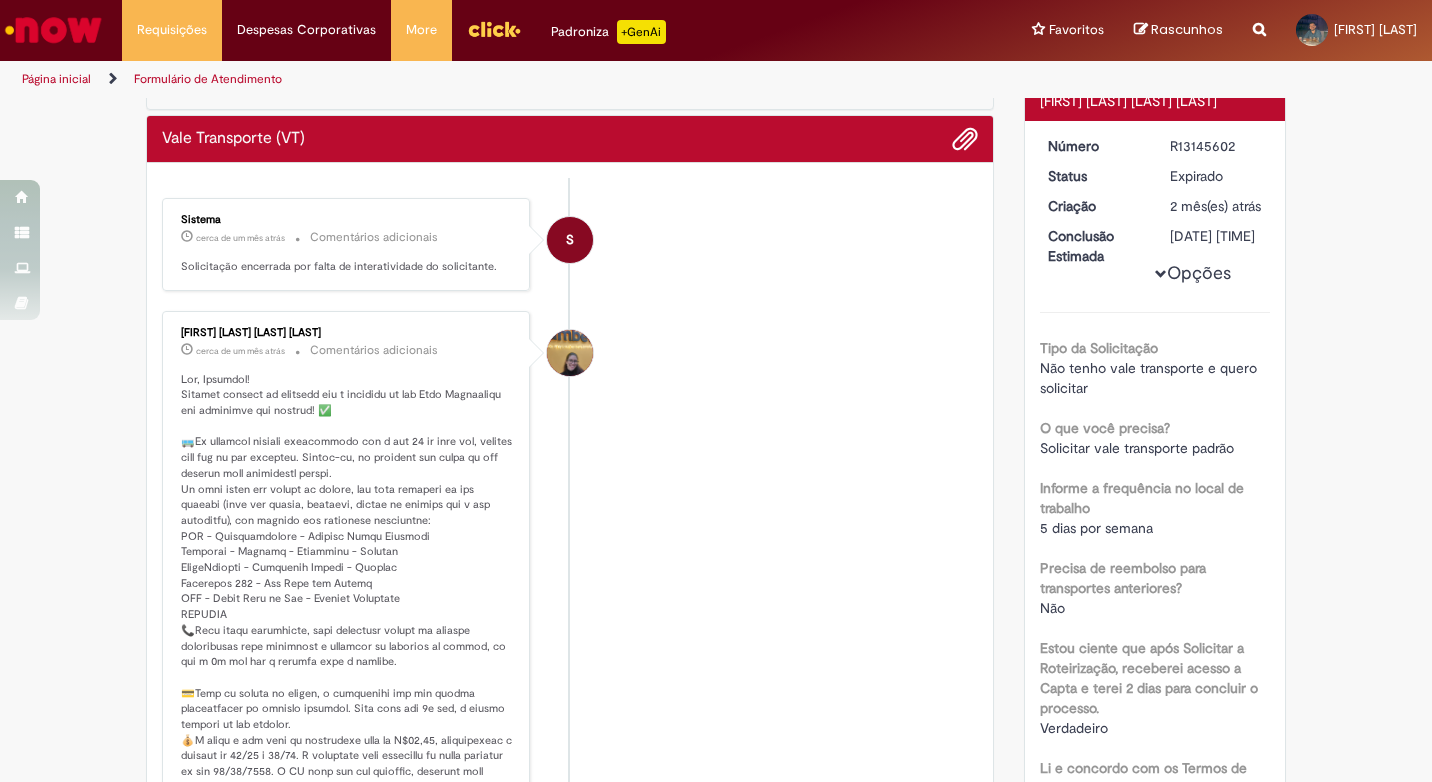 click at bounding box center [347, 631] 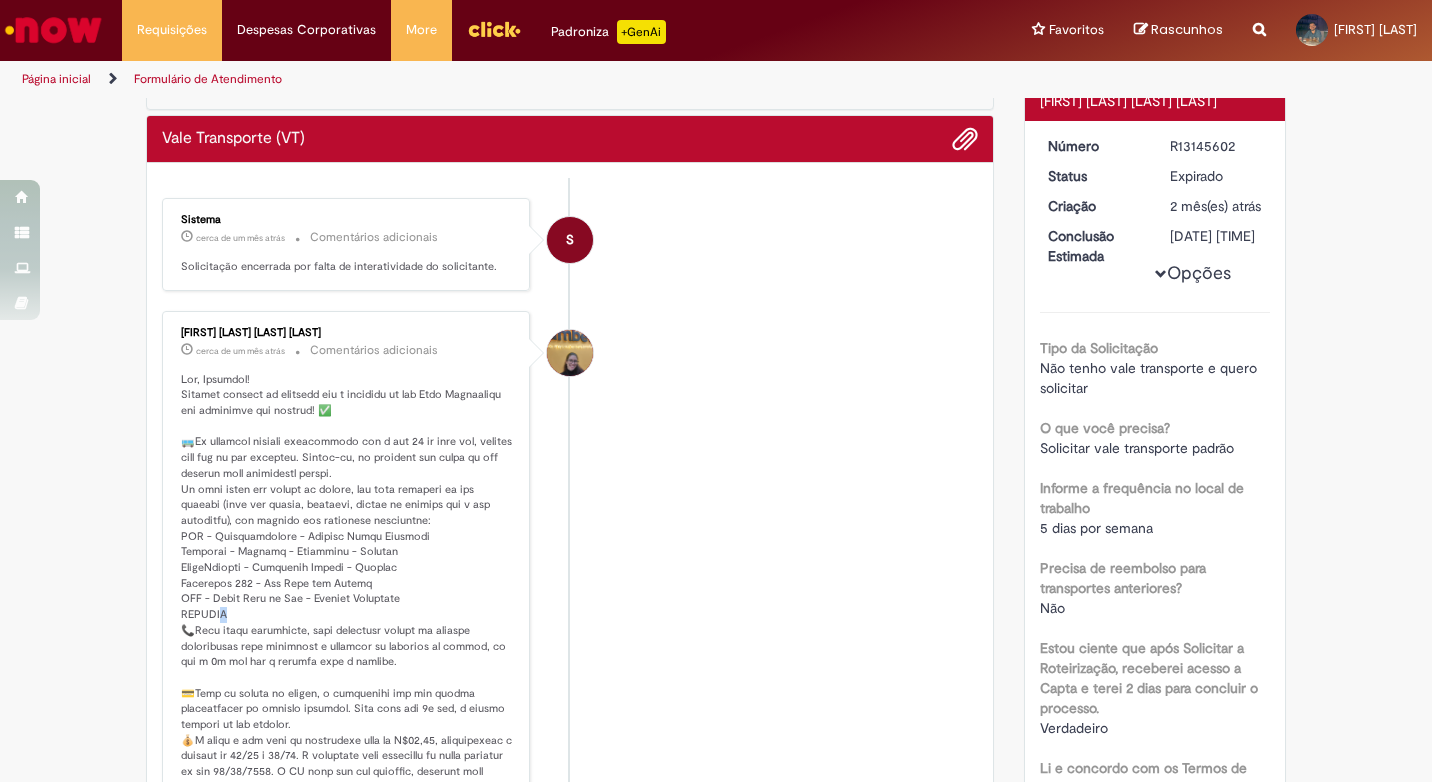 drag, startPoint x: 216, startPoint y: 616, endPoint x: 176, endPoint y: 536, distance: 89.44272 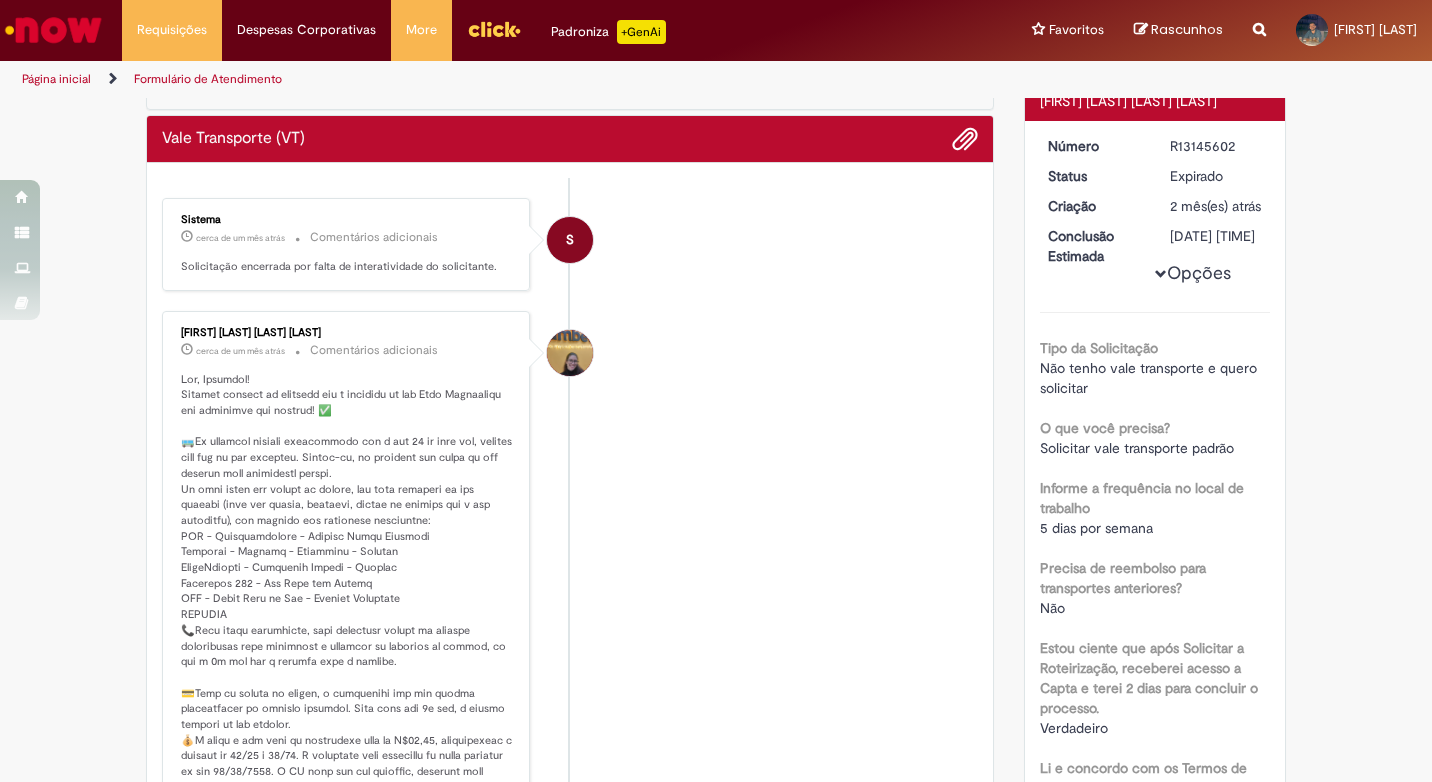 click at bounding box center (347, 631) 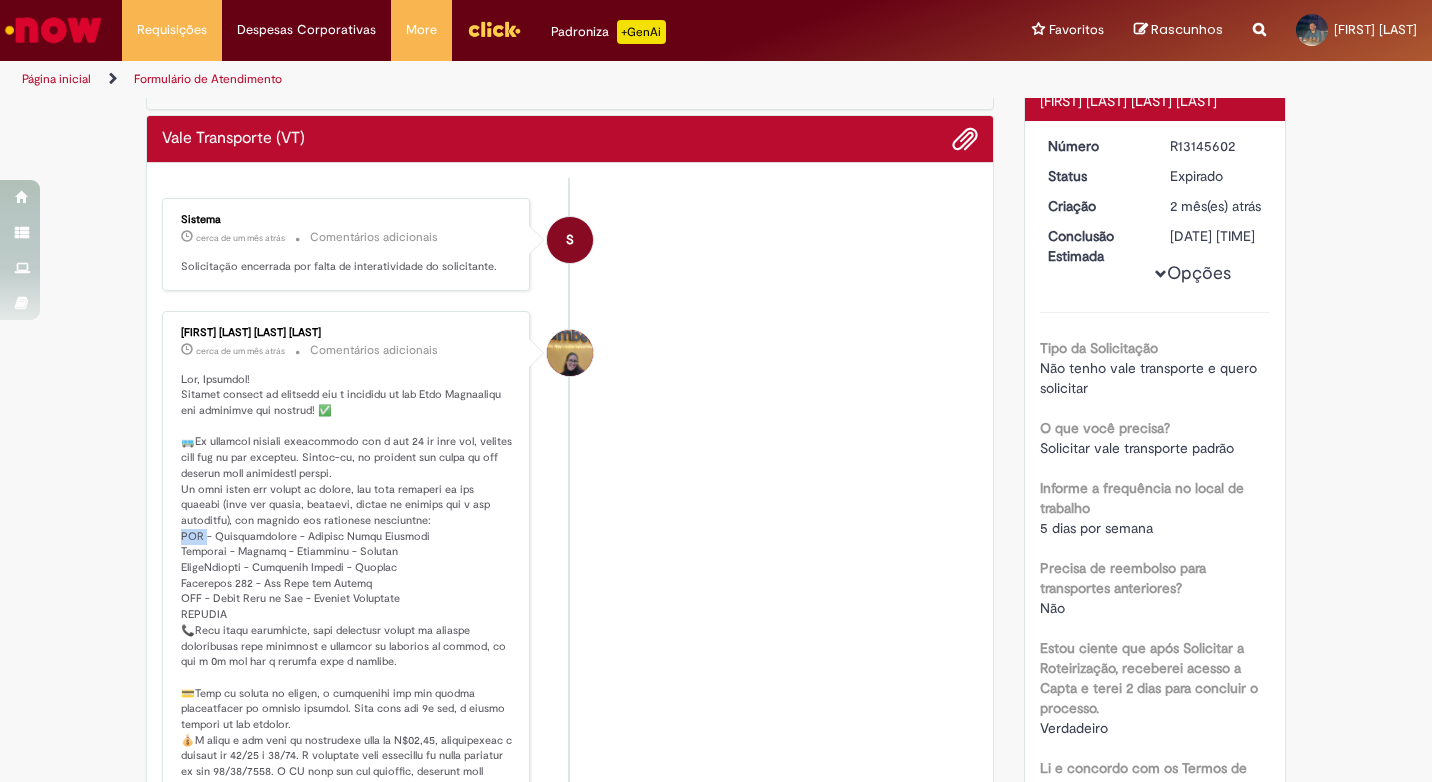 click at bounding box center (347, 631) 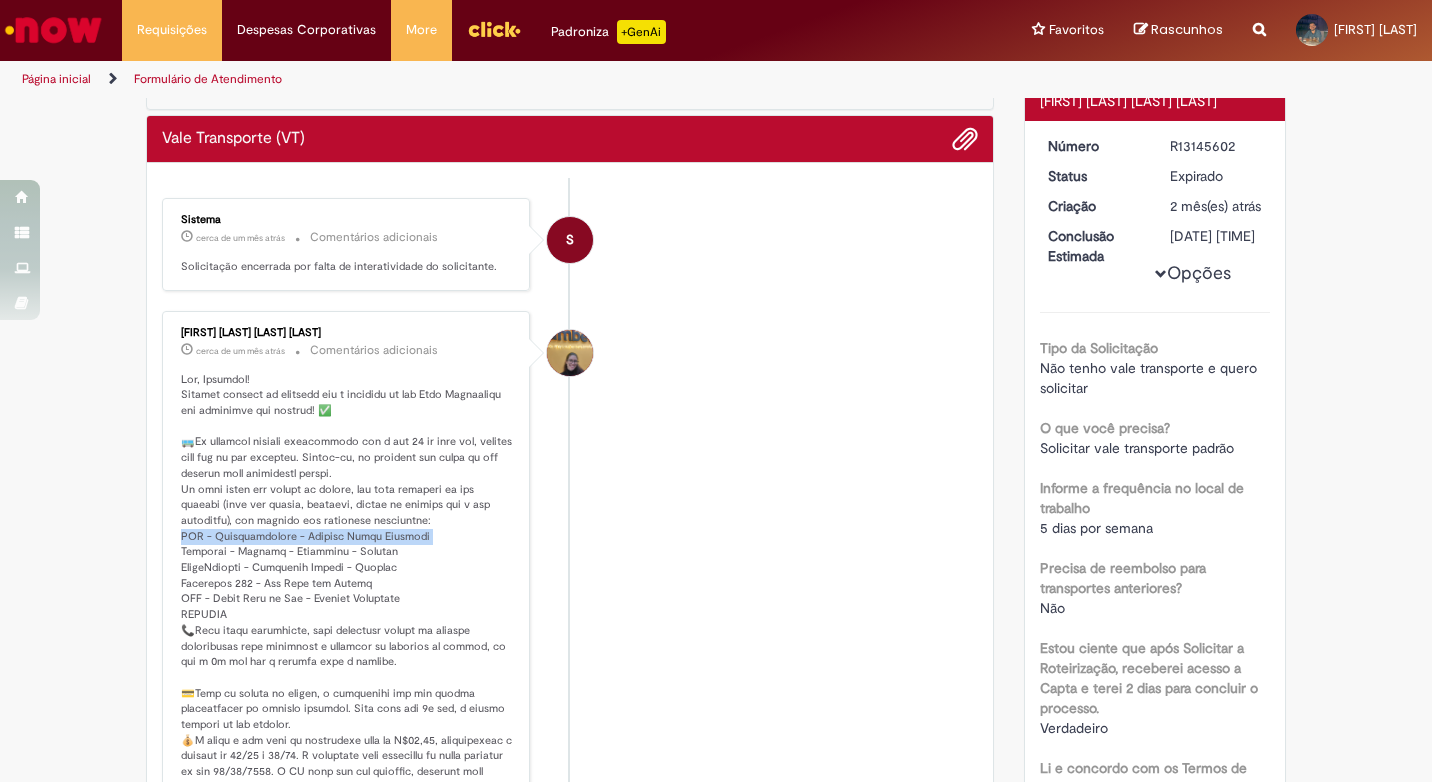 click at bounding box center [347, 631] 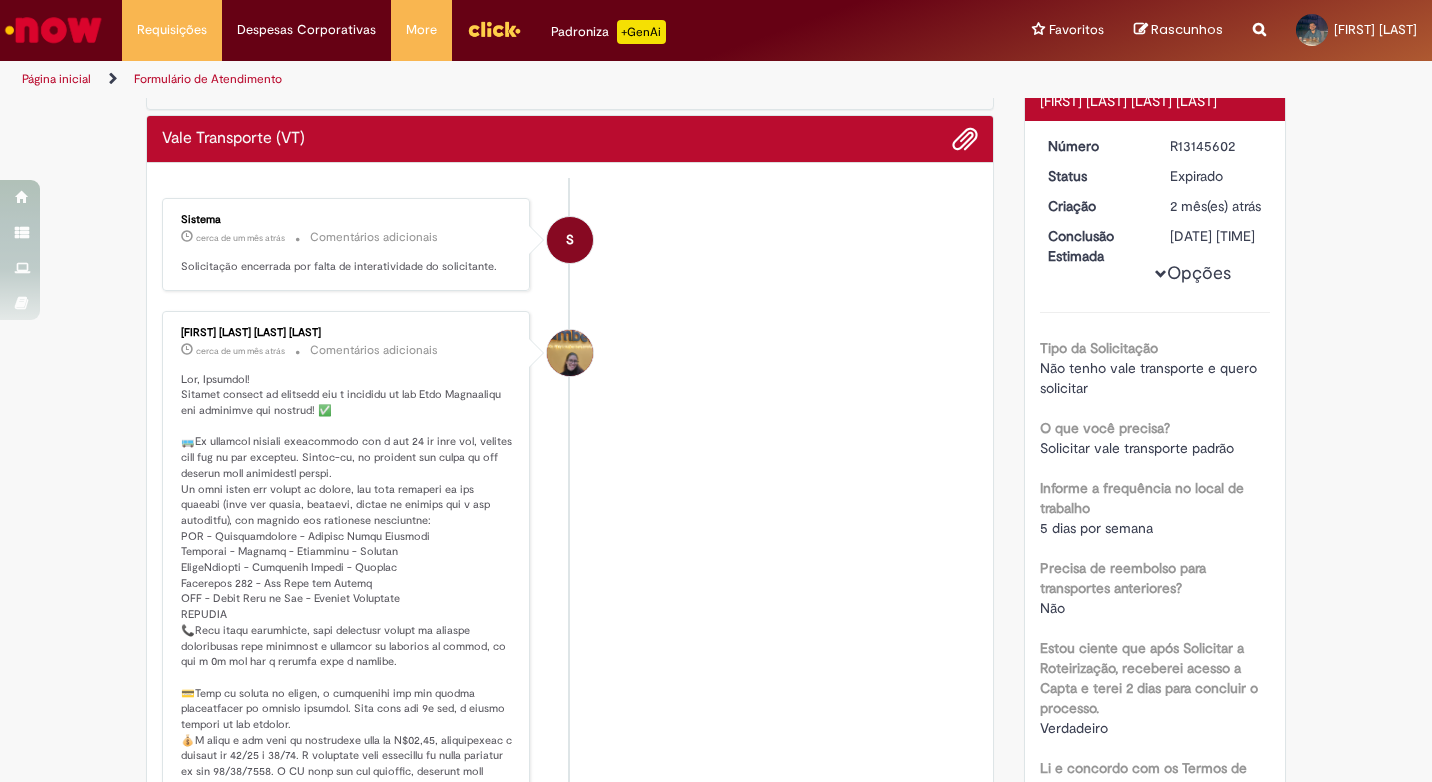 click at bounding box center [347, 631] 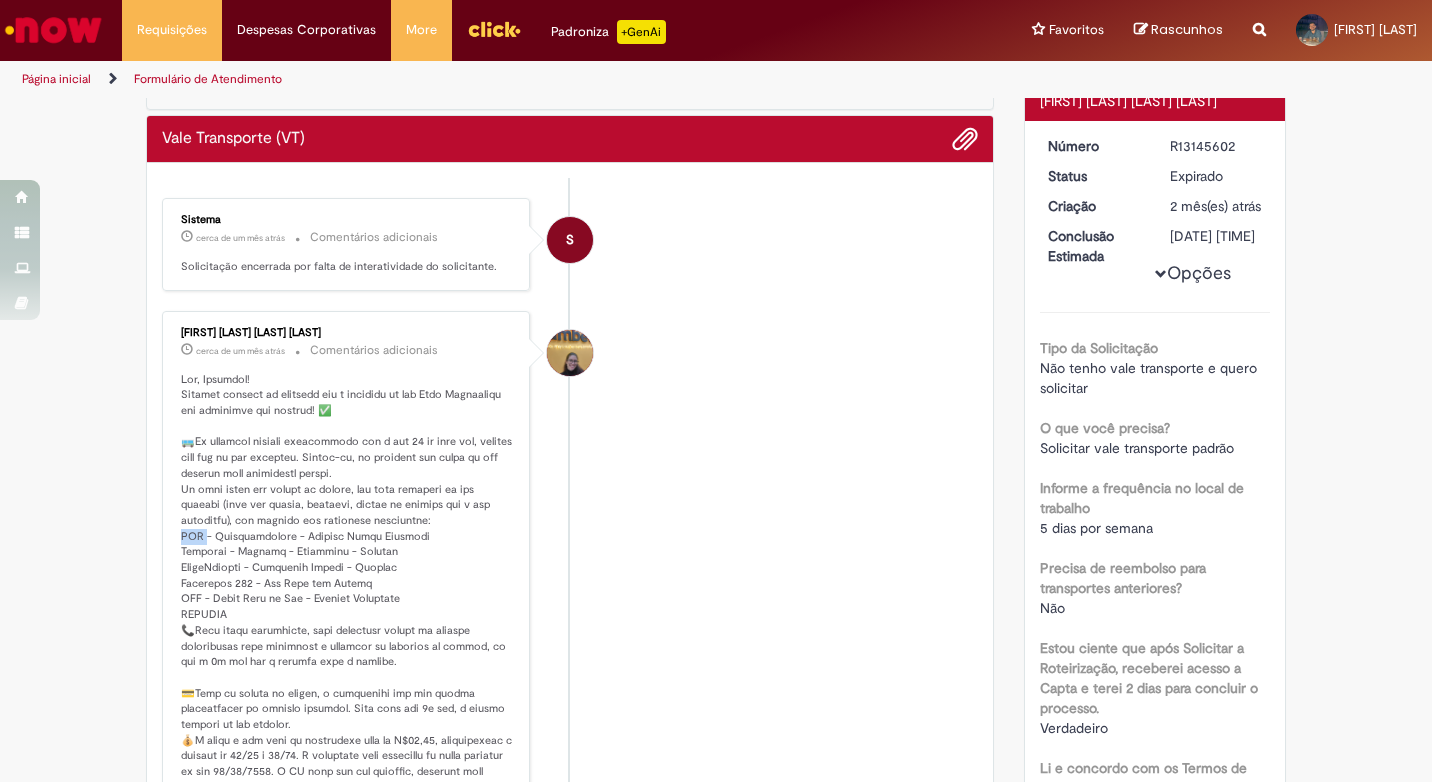click at bounding box center [347, 631] 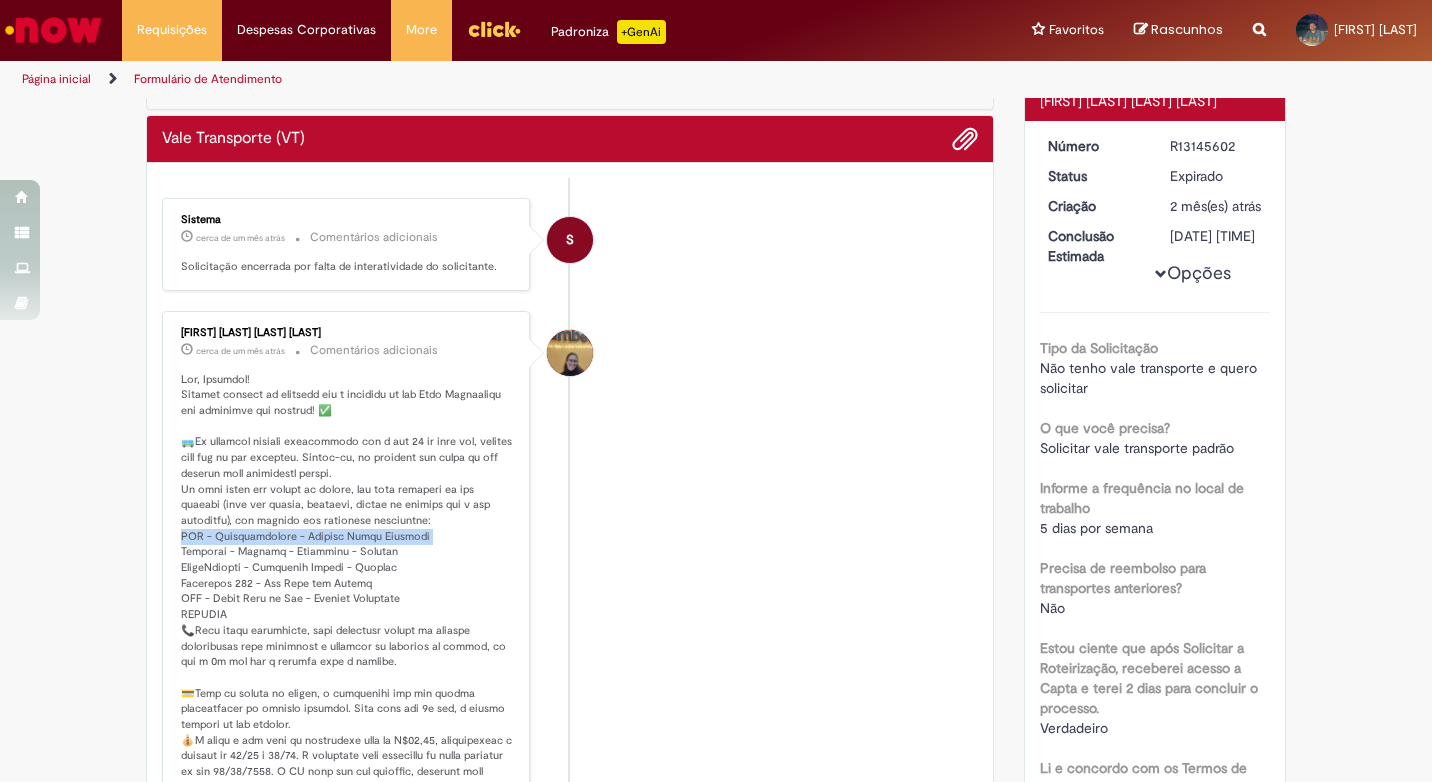 click at bounding box center (347, 631) 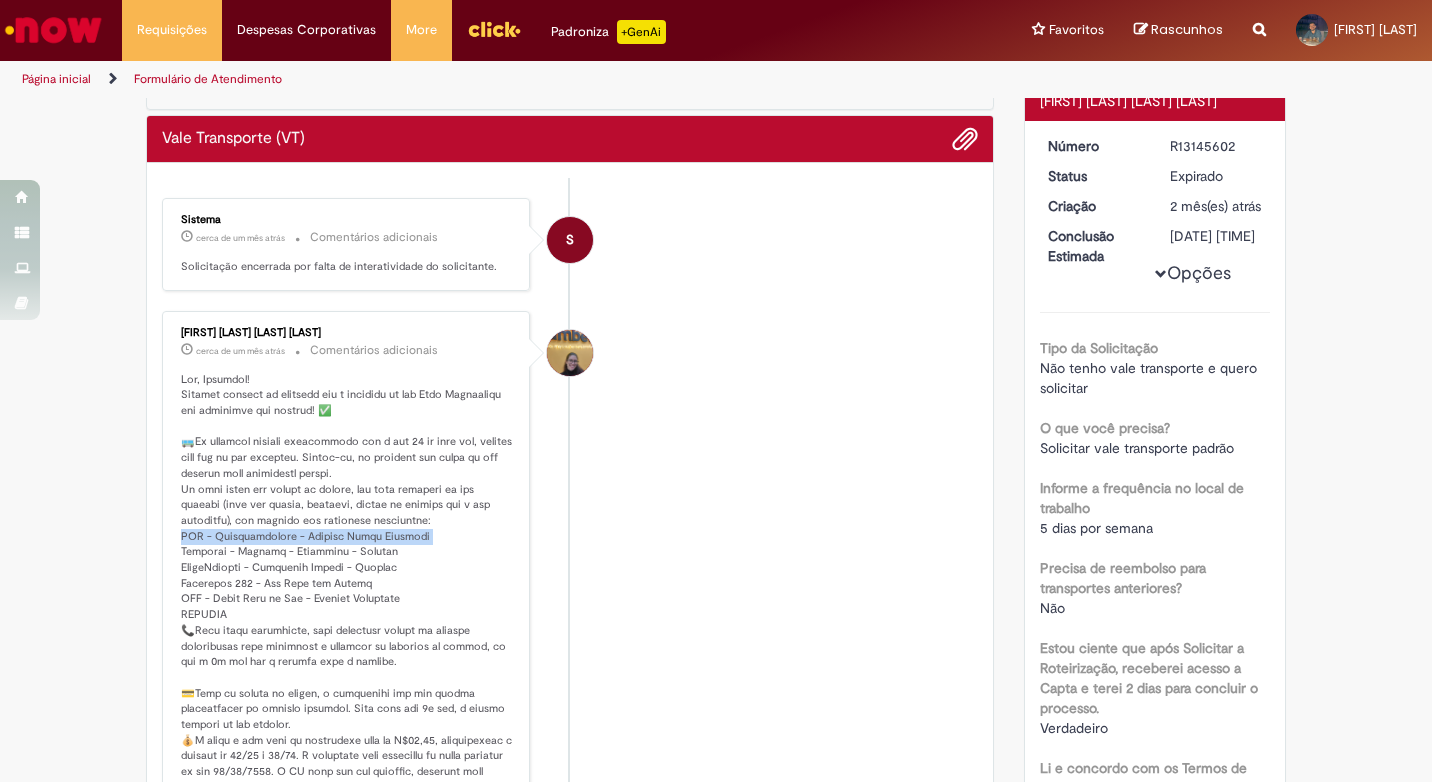 click at bounding box center [347, 631] 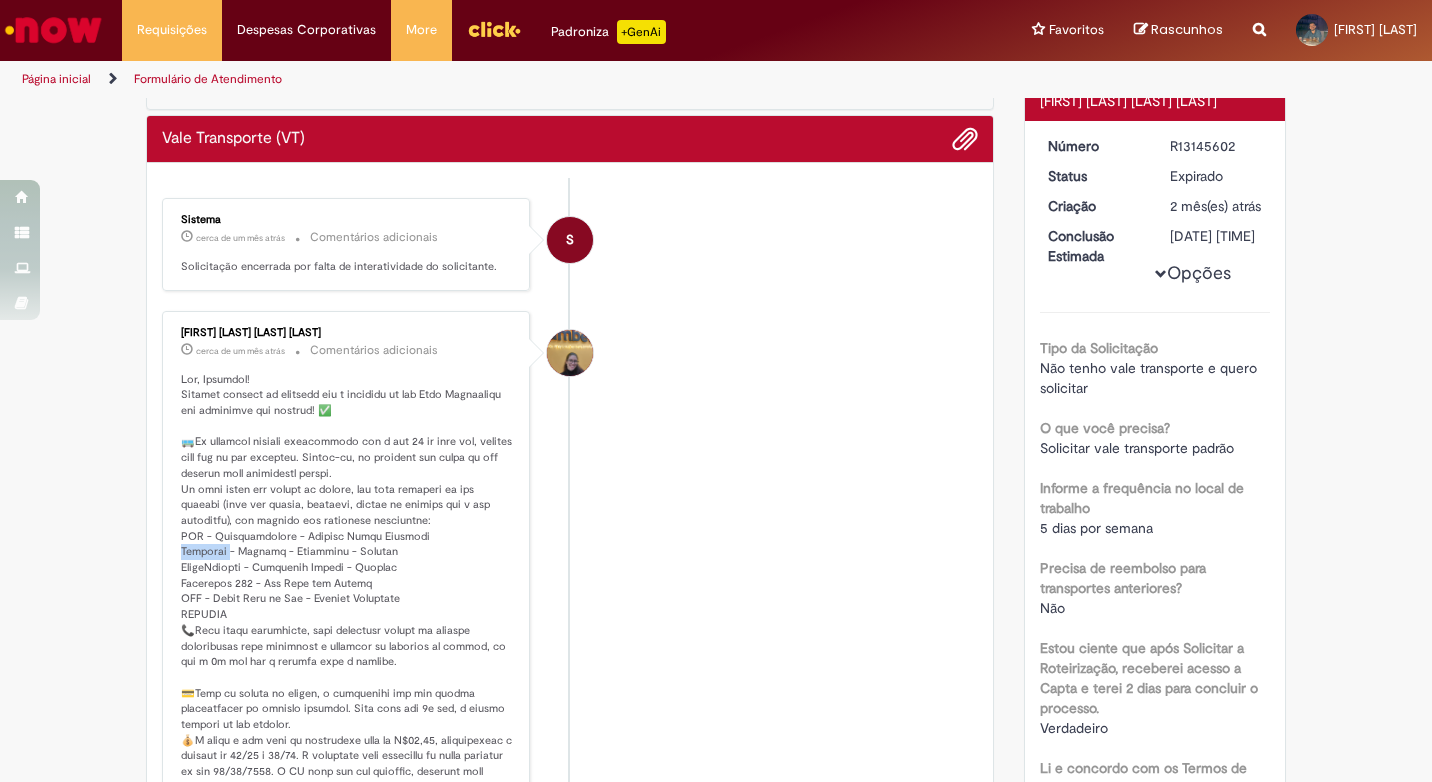 click at bounding box center [347, 631] 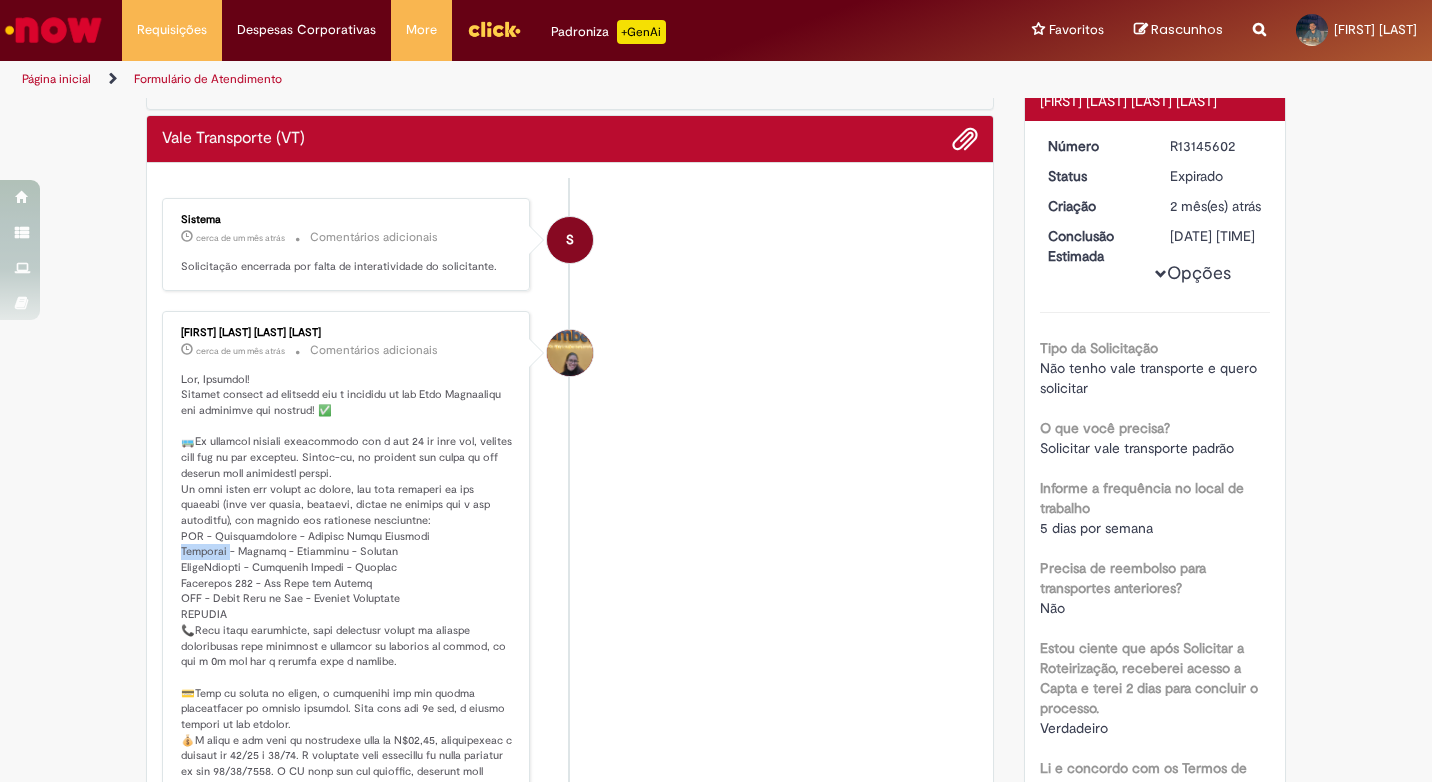 click at bounding box center [347, 631] 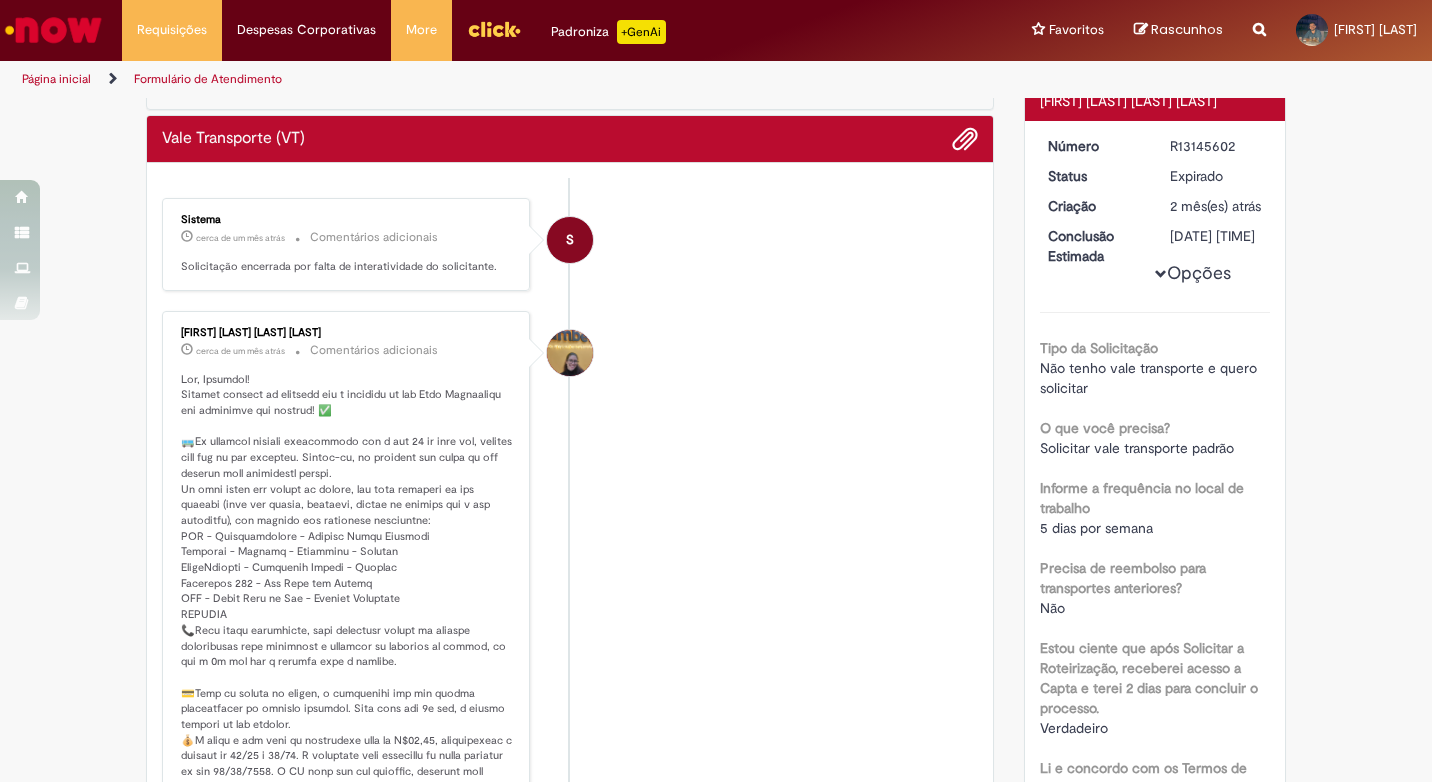 click at bounding box center [347, 631] 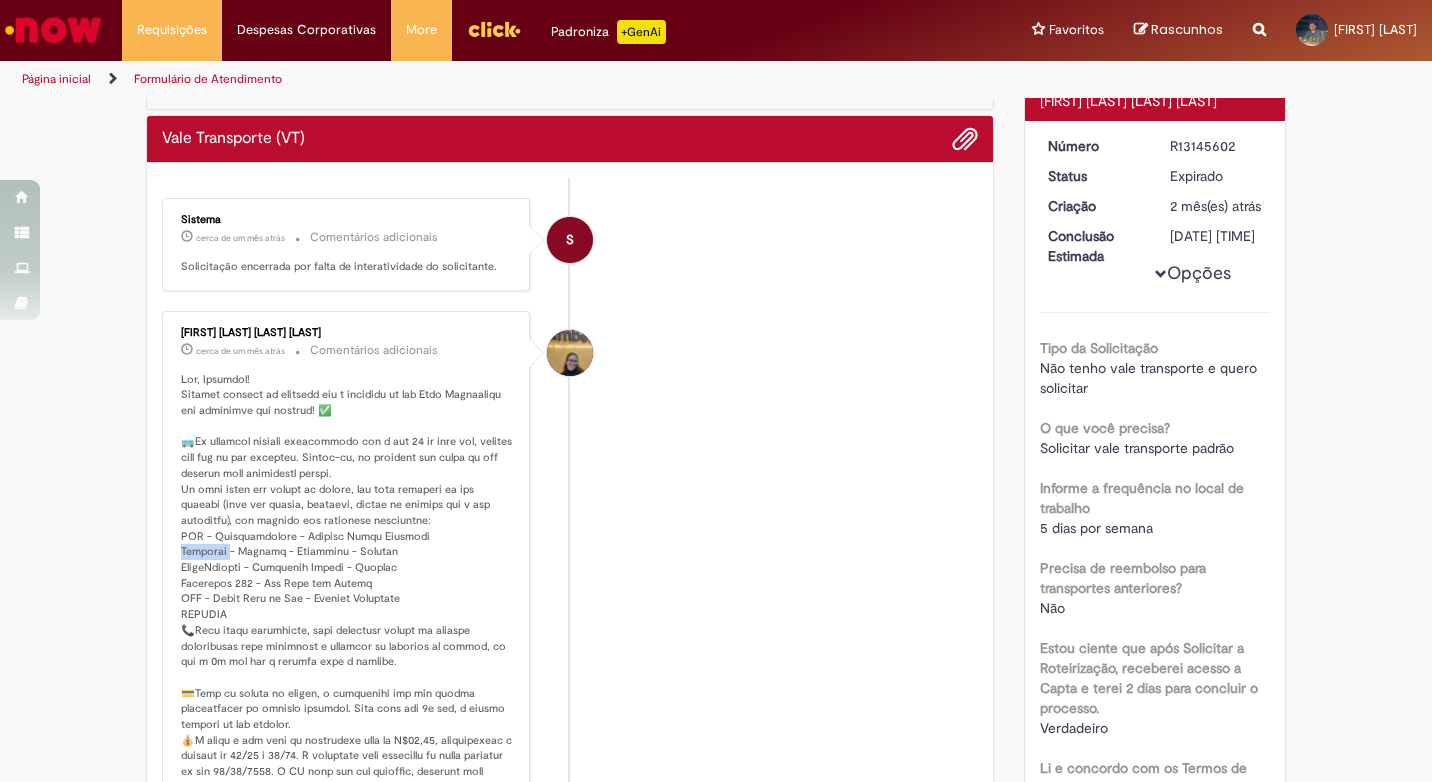 click at bounding box center [347, 631] 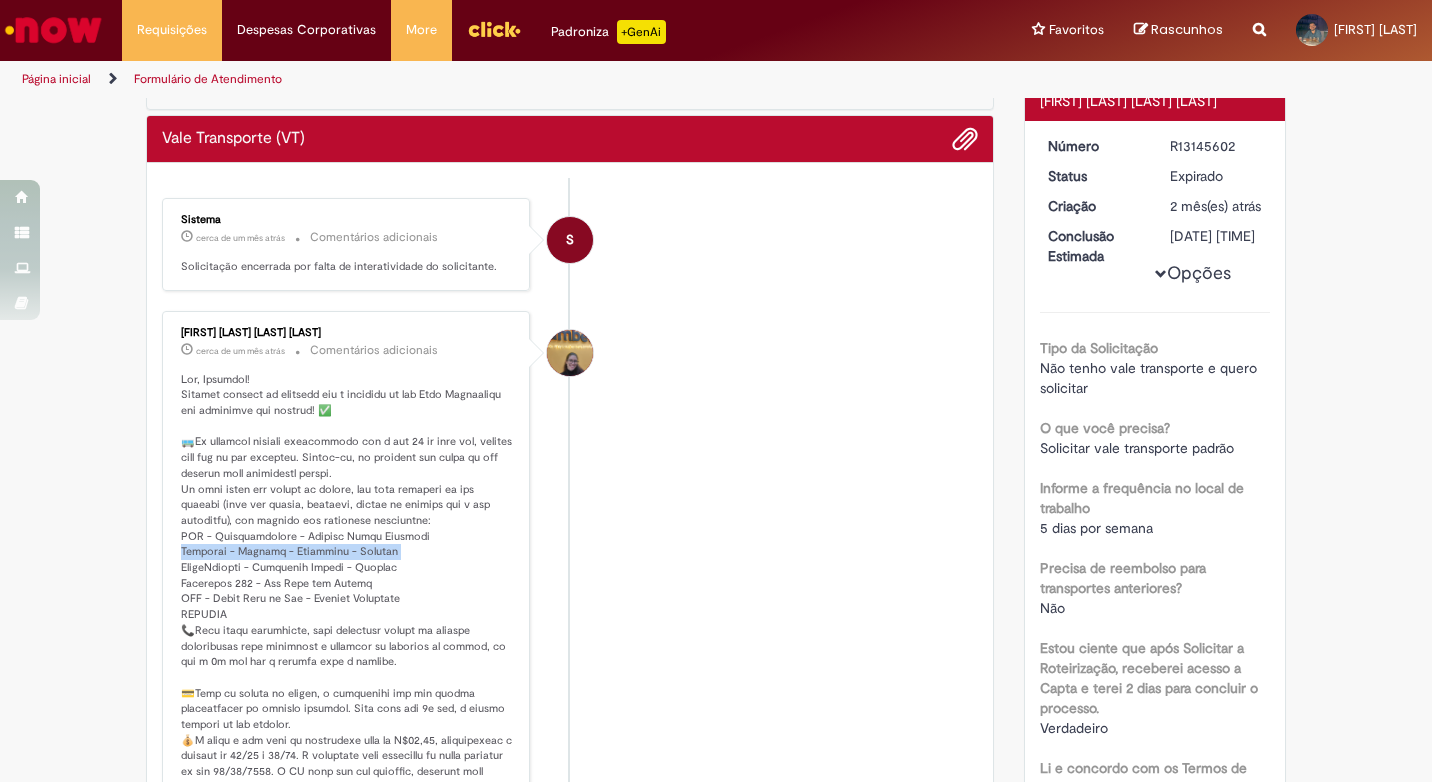 click at bounding box center [347, 631] 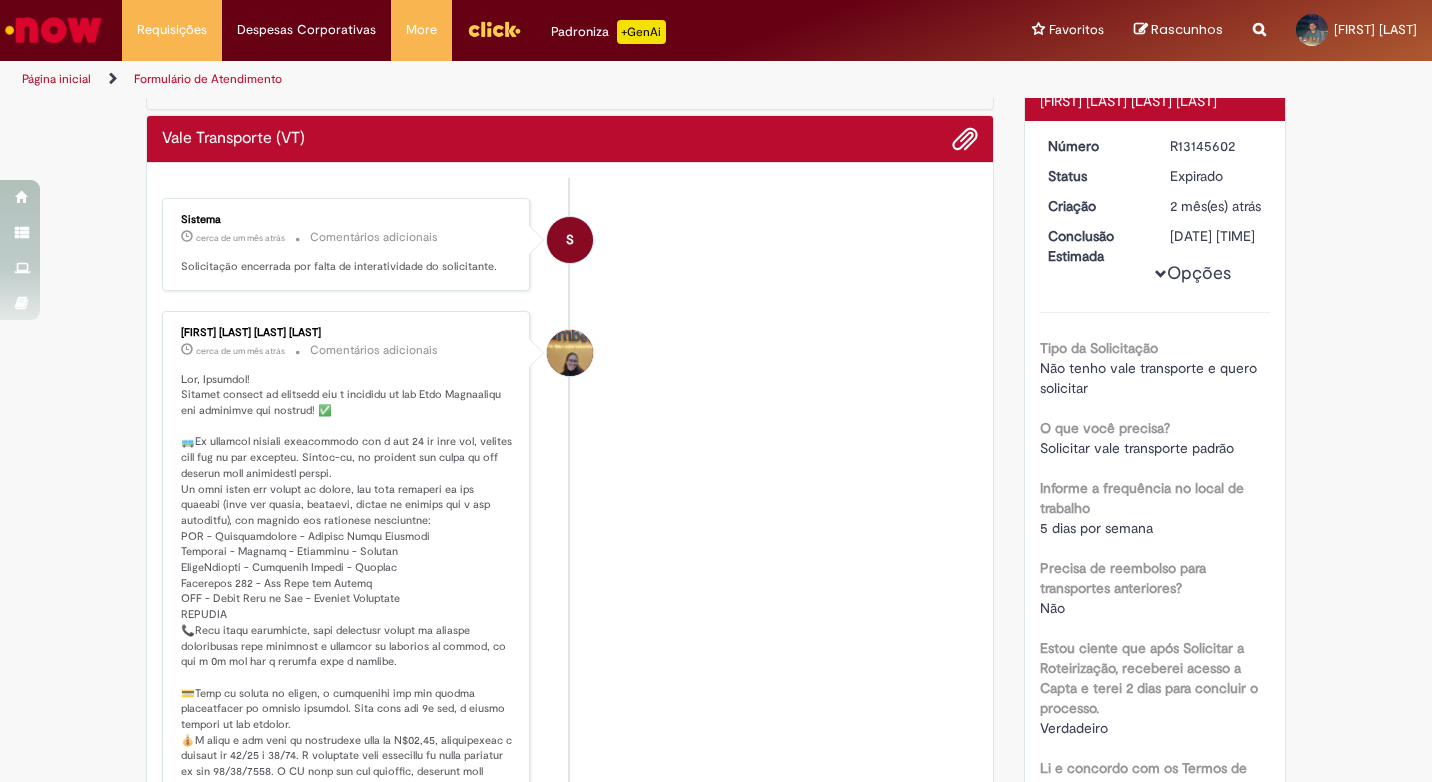 click at bounding box center [347, 631] 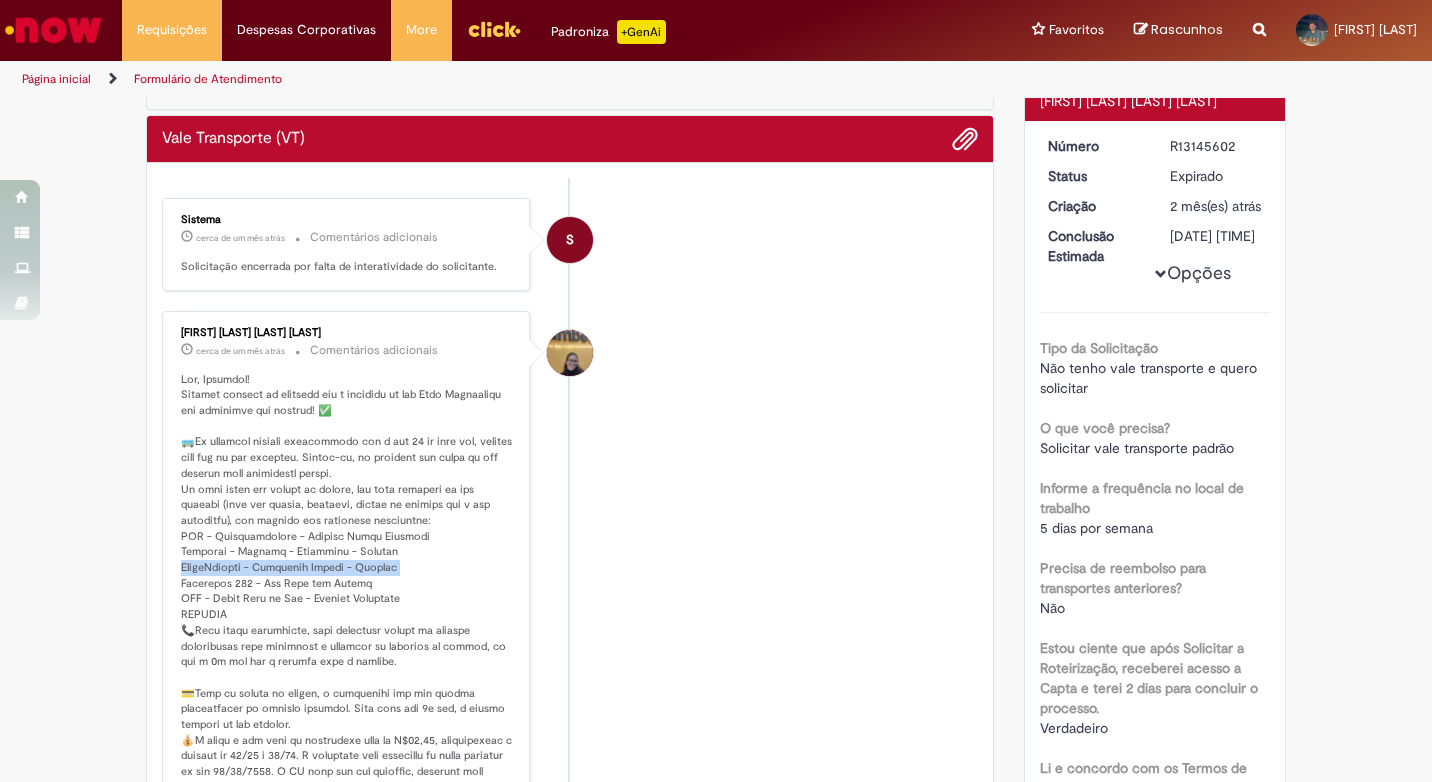 click at bounding box center (347, 631) 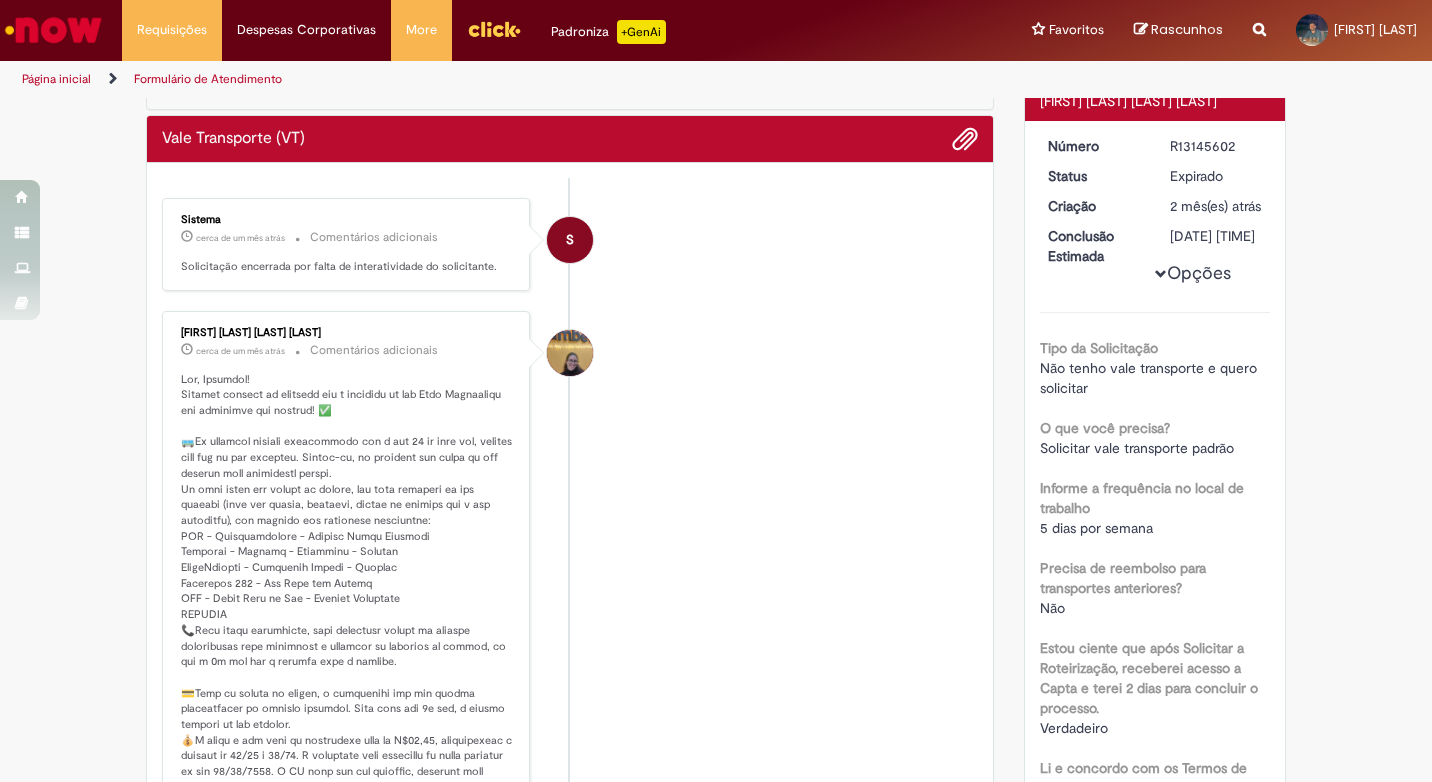 click at bounding box center (347, 631) 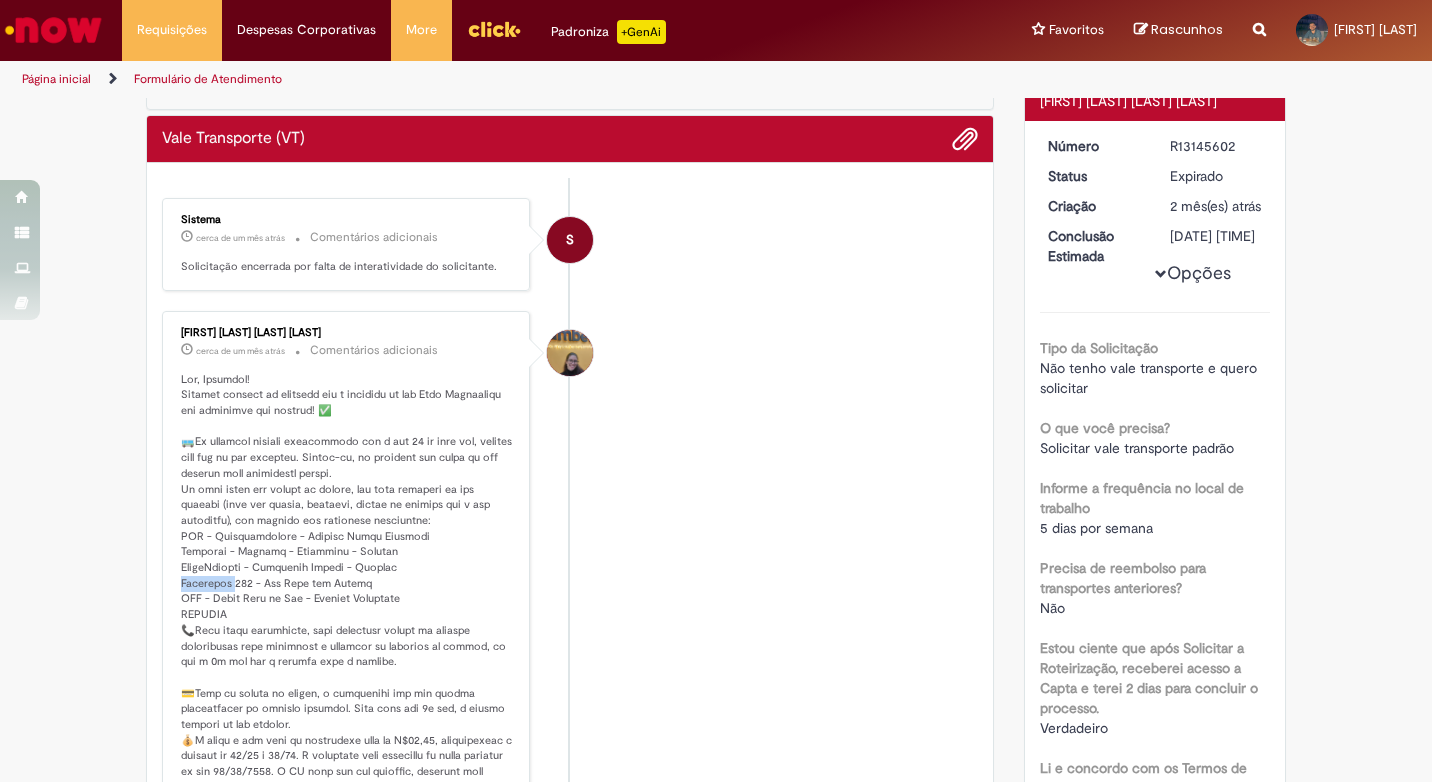 click at bounding box center (347, 631) 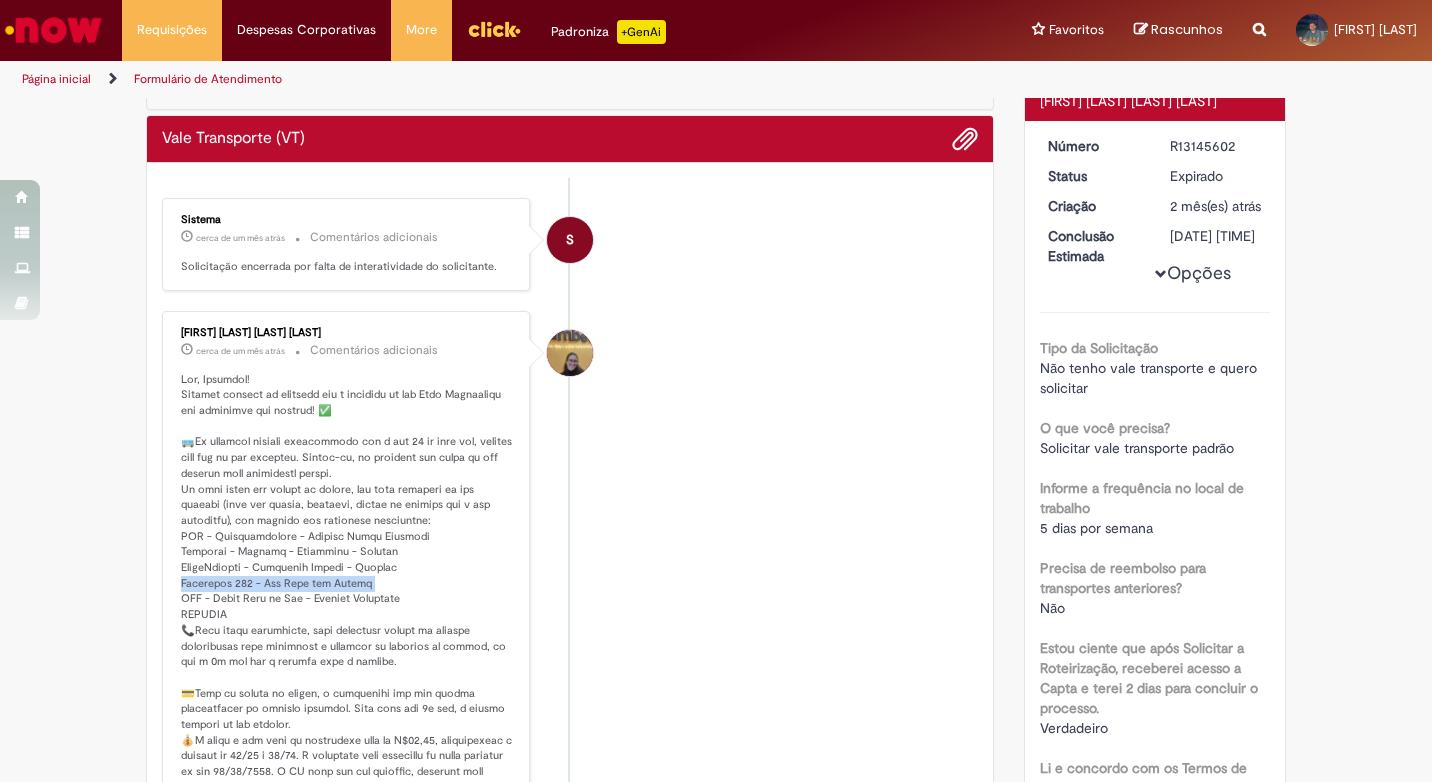 click at bounding box center [347, 631] 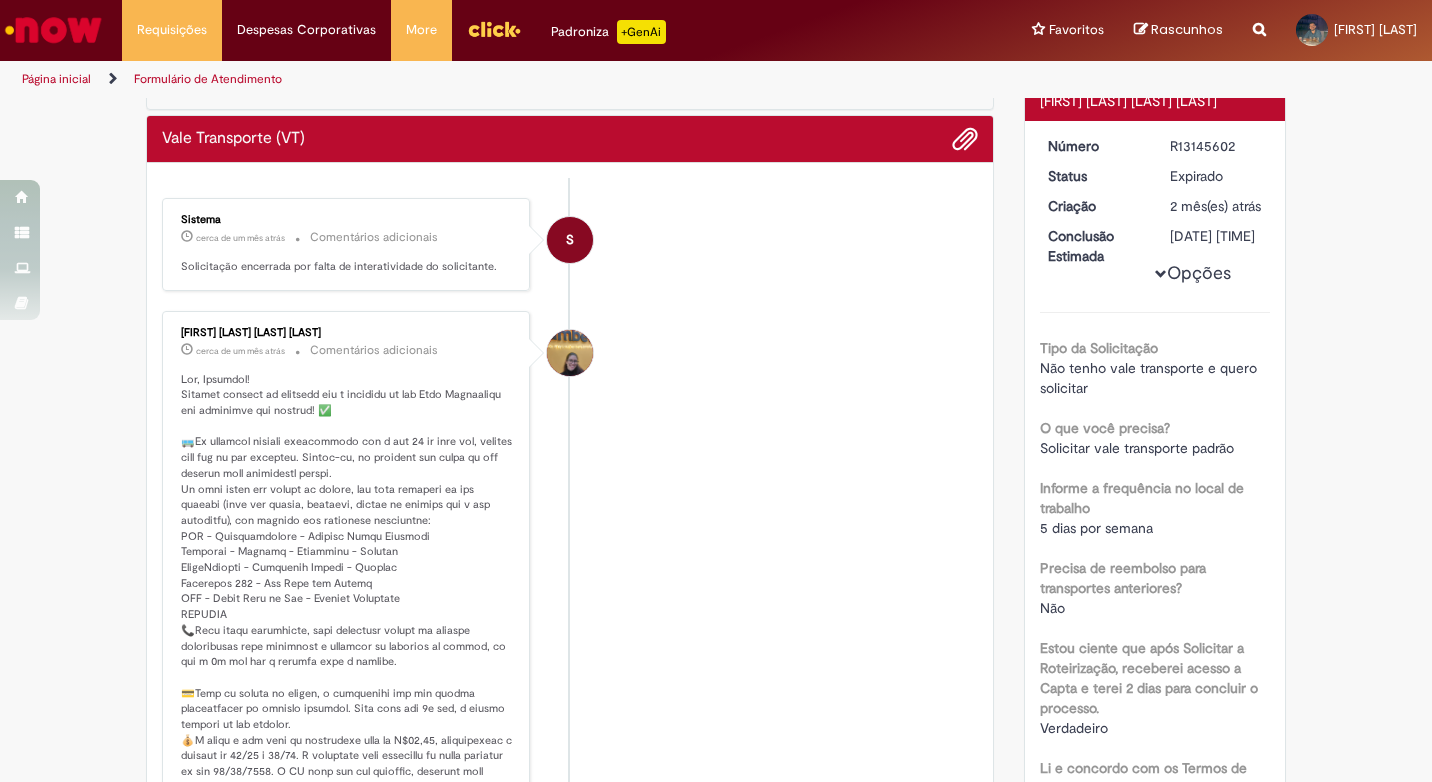 click at bounding box center [347, 631] 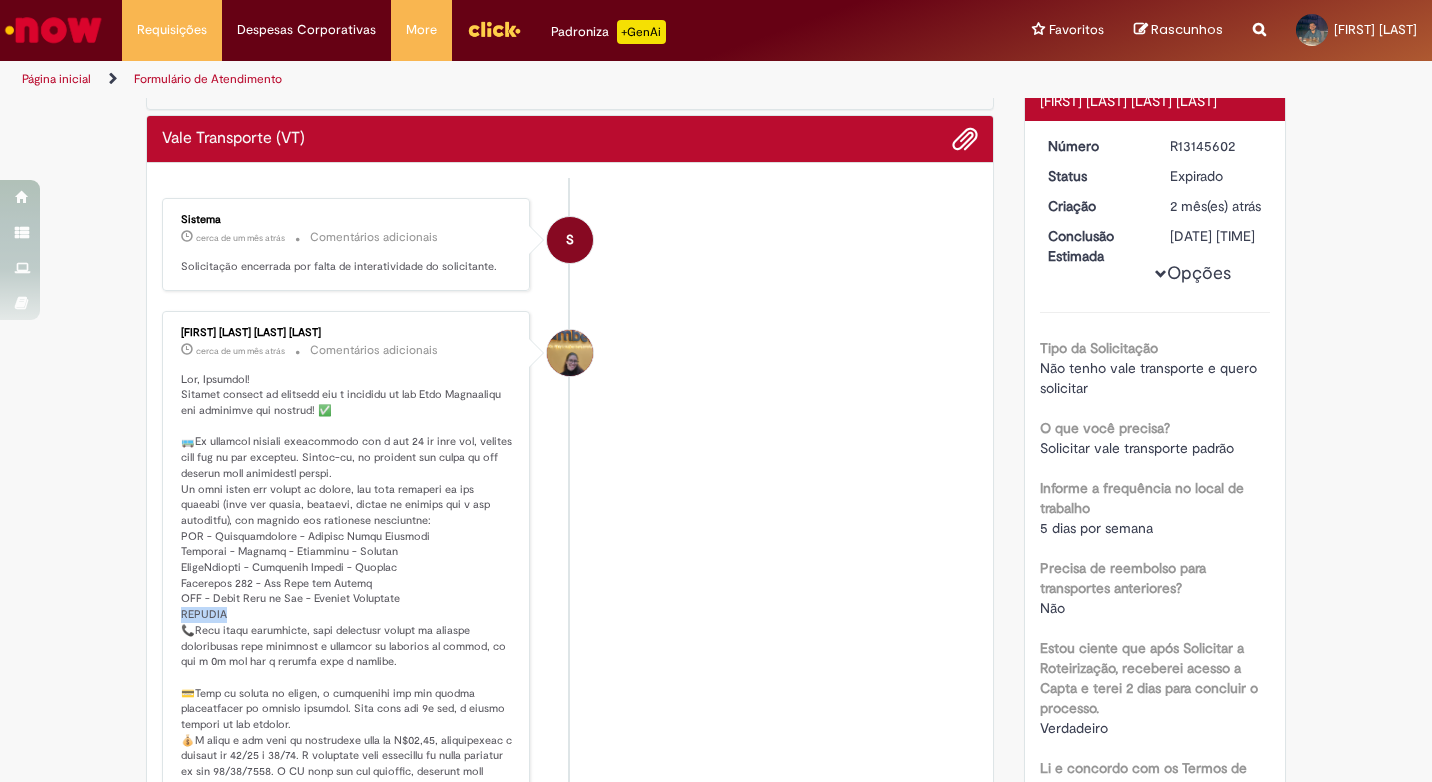 click at bounding box center [347, 631] 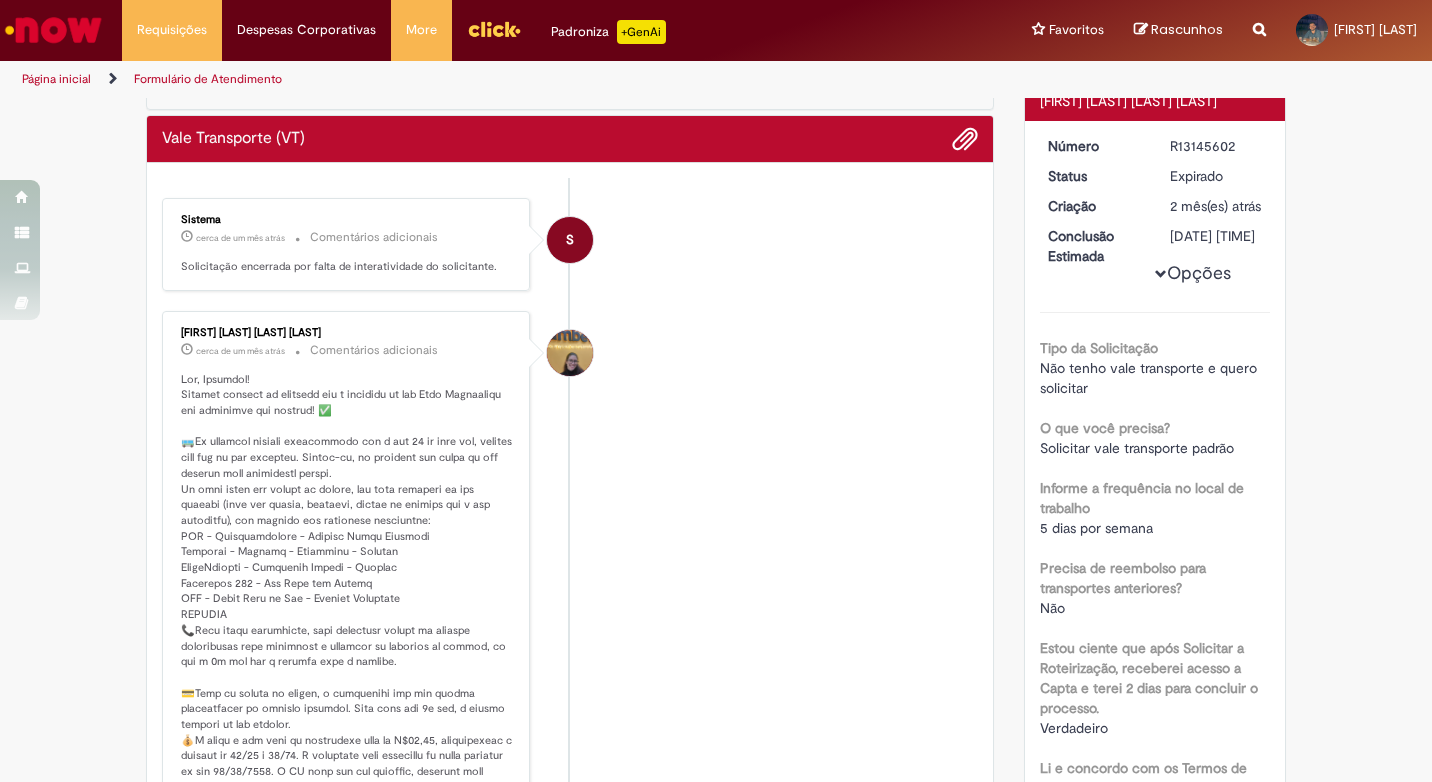 click at bounding box center [347, 631] 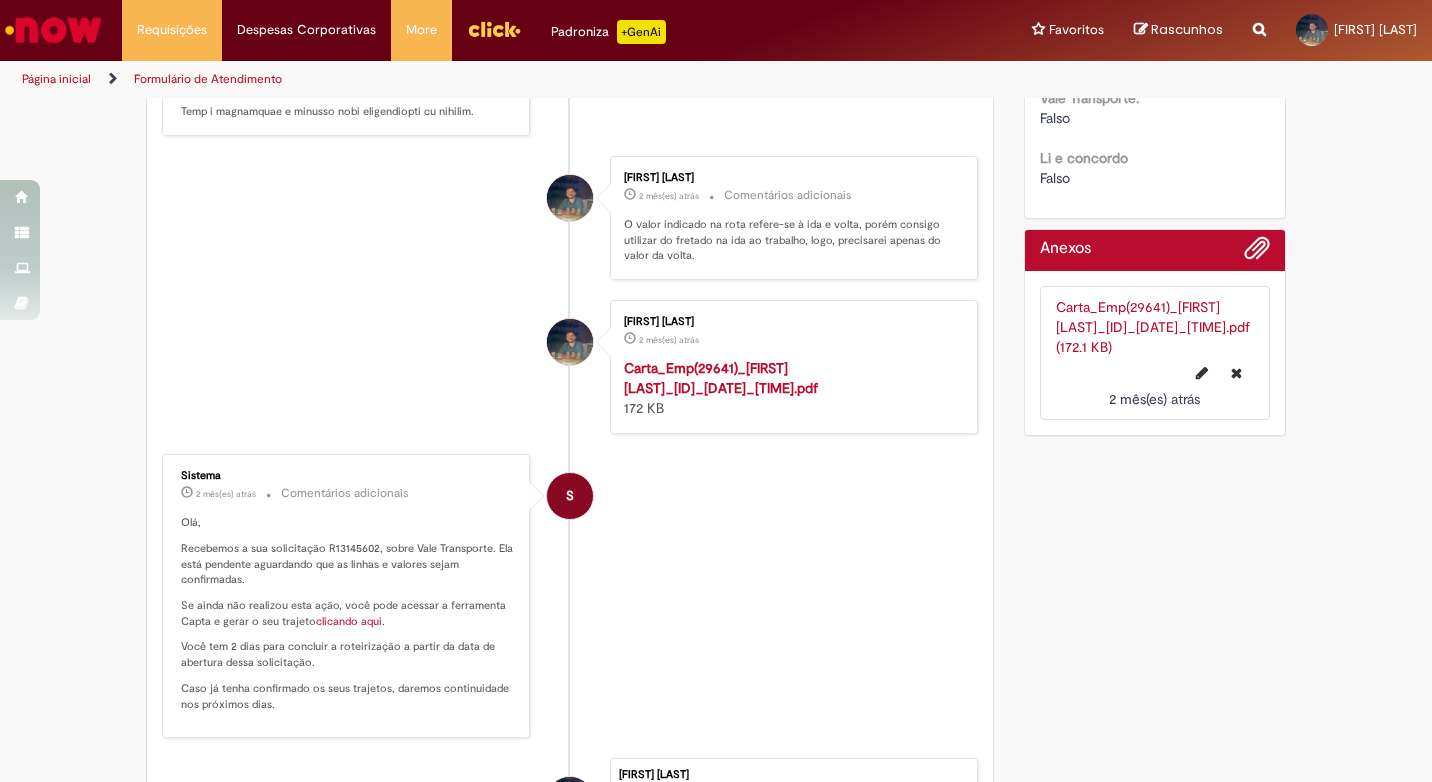 scroll, scrollTop: 1270, scrollLeft: 0, axis: vertical 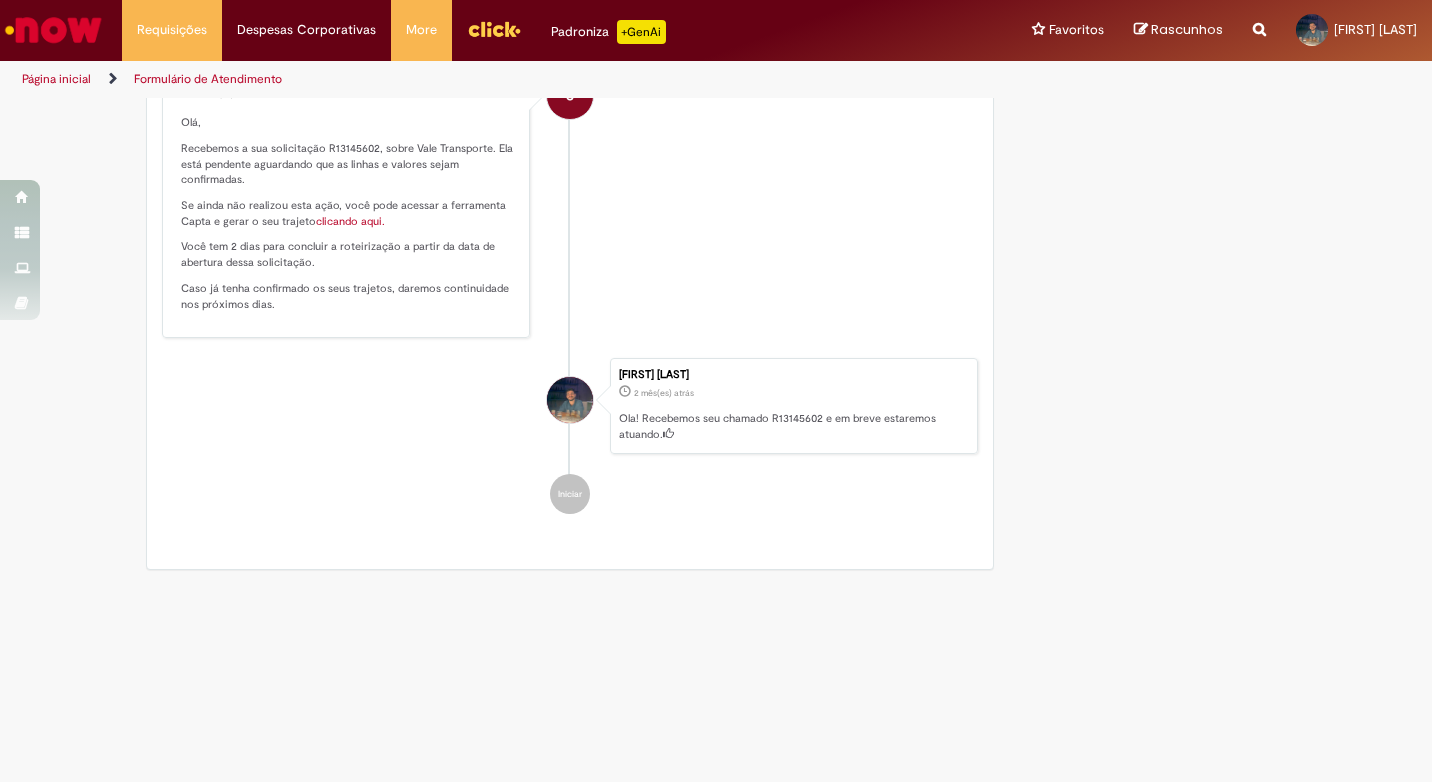 click on "Ola! Recebemos seu chamado R13145602 e em breve estaremos atuando." at bounding box center [793, 426] 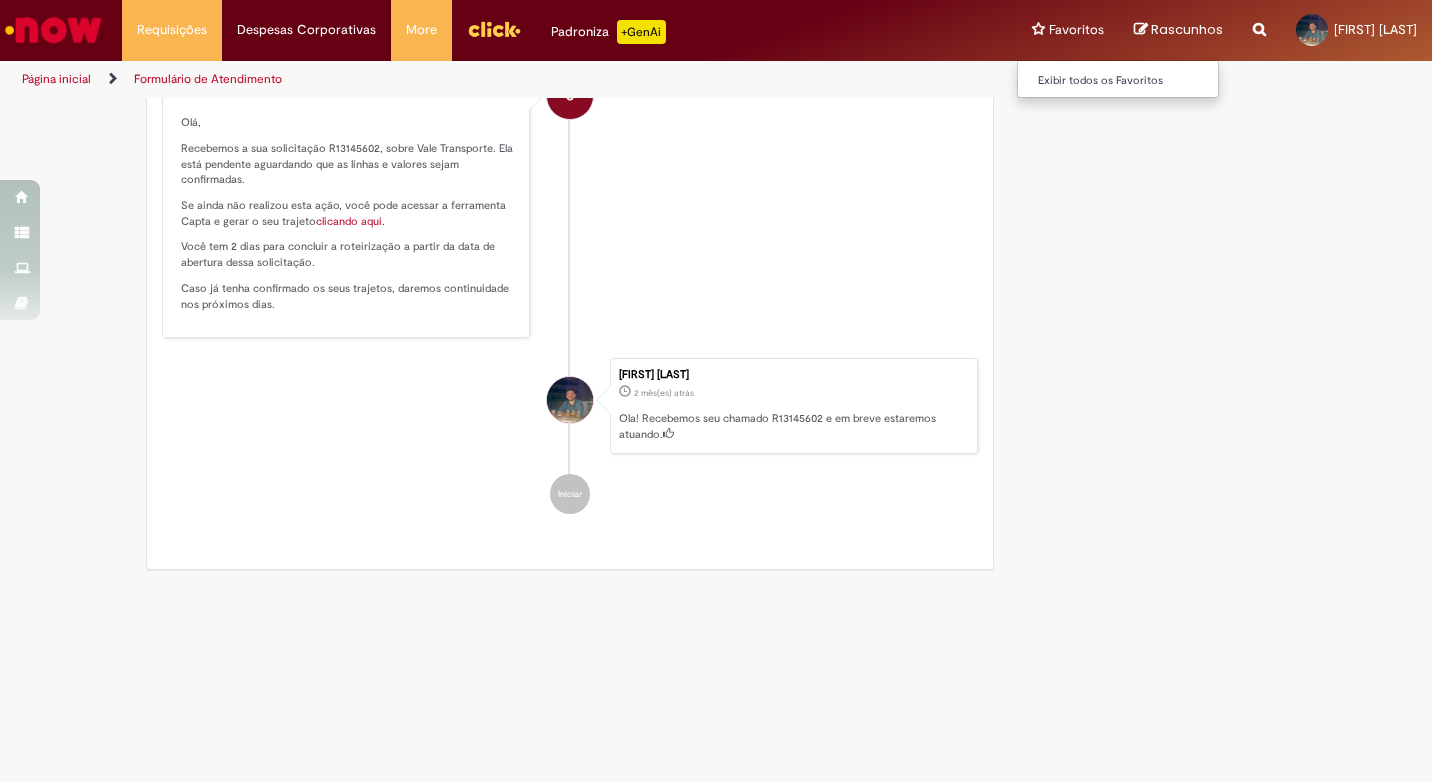 scroll, scrollTop: 970, scrollLeft: 0, axis: vertical 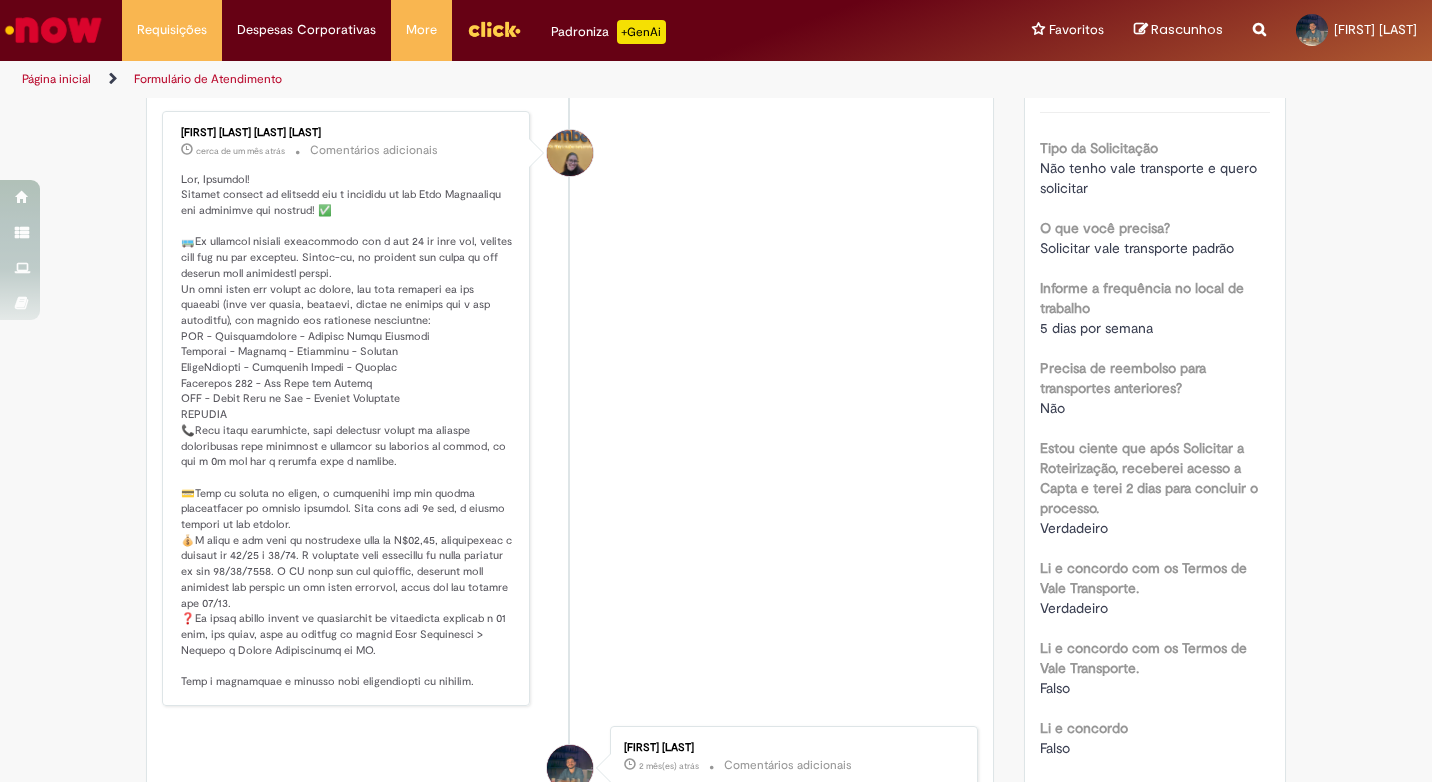 drag, startPoint x: 971, startPoint y: 315, endPoint x: 991, endPoint y: 321, distance: 20.880613 